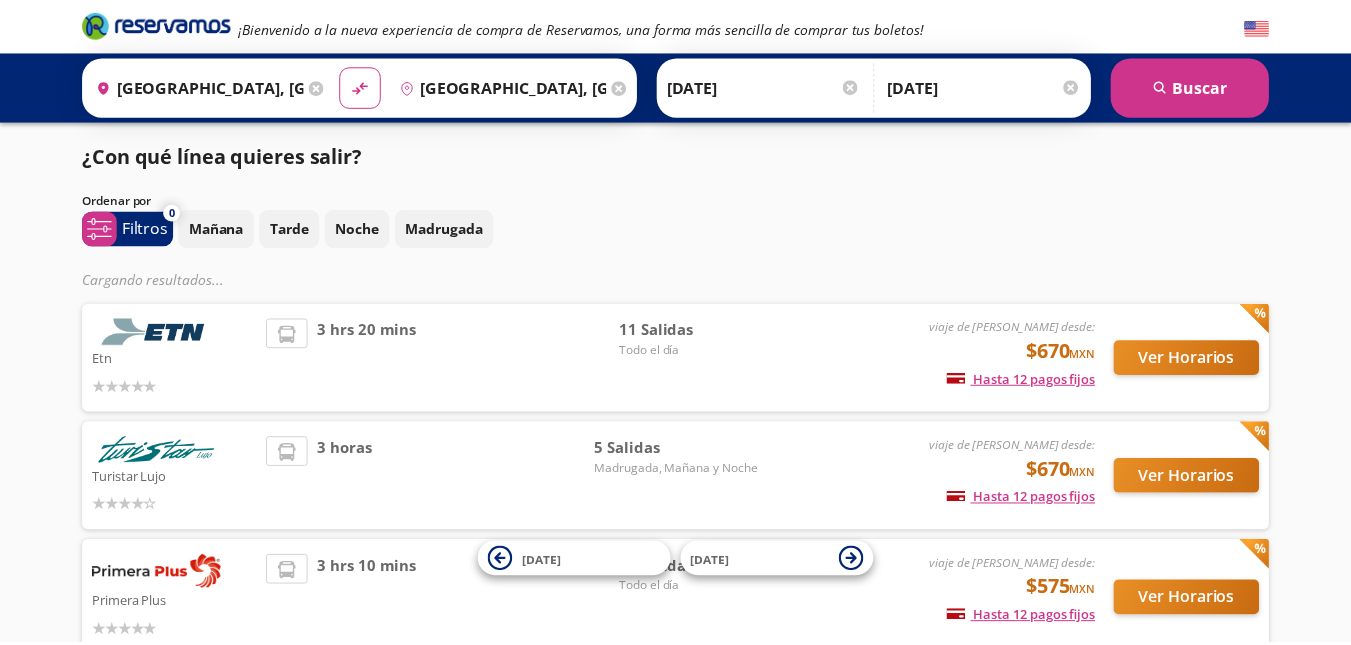 scroll, scrollTop: 0, scrollLeft: 0, axis: both 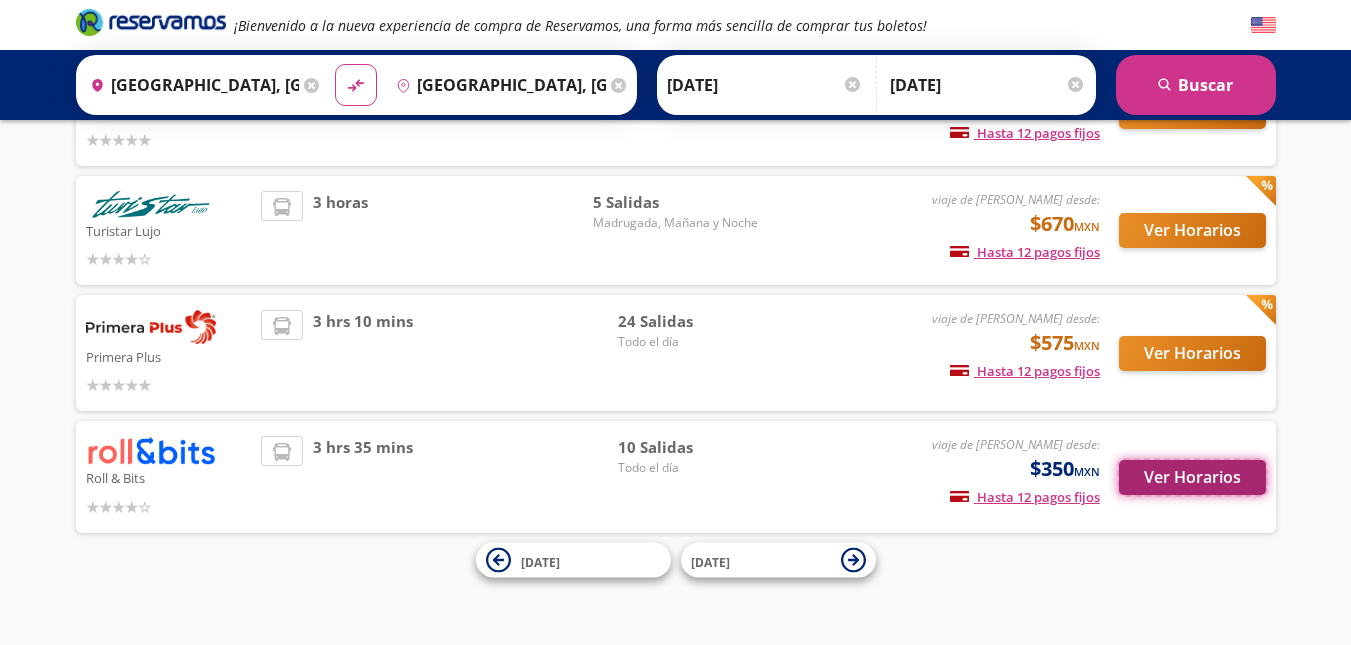 click on "Ver Horarios" at bounding box center (1192, 477) 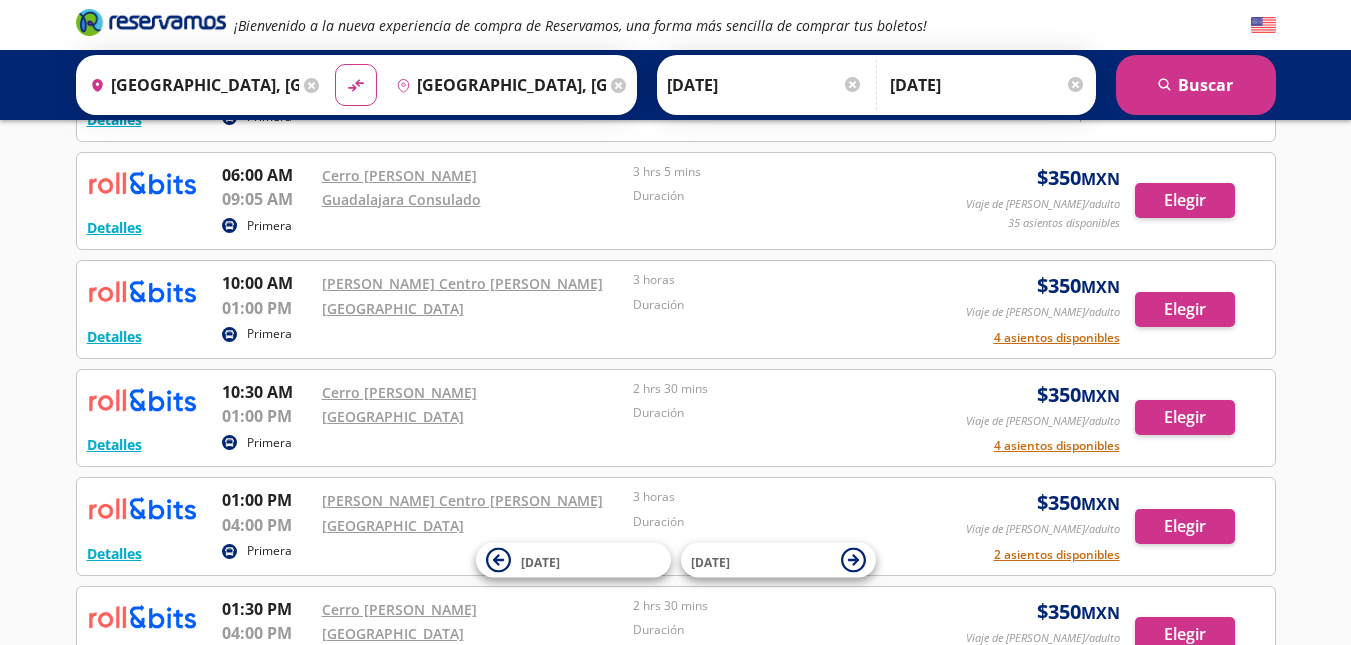 scroll, scrollTop: 0, scrollLeft: 0, axis: both 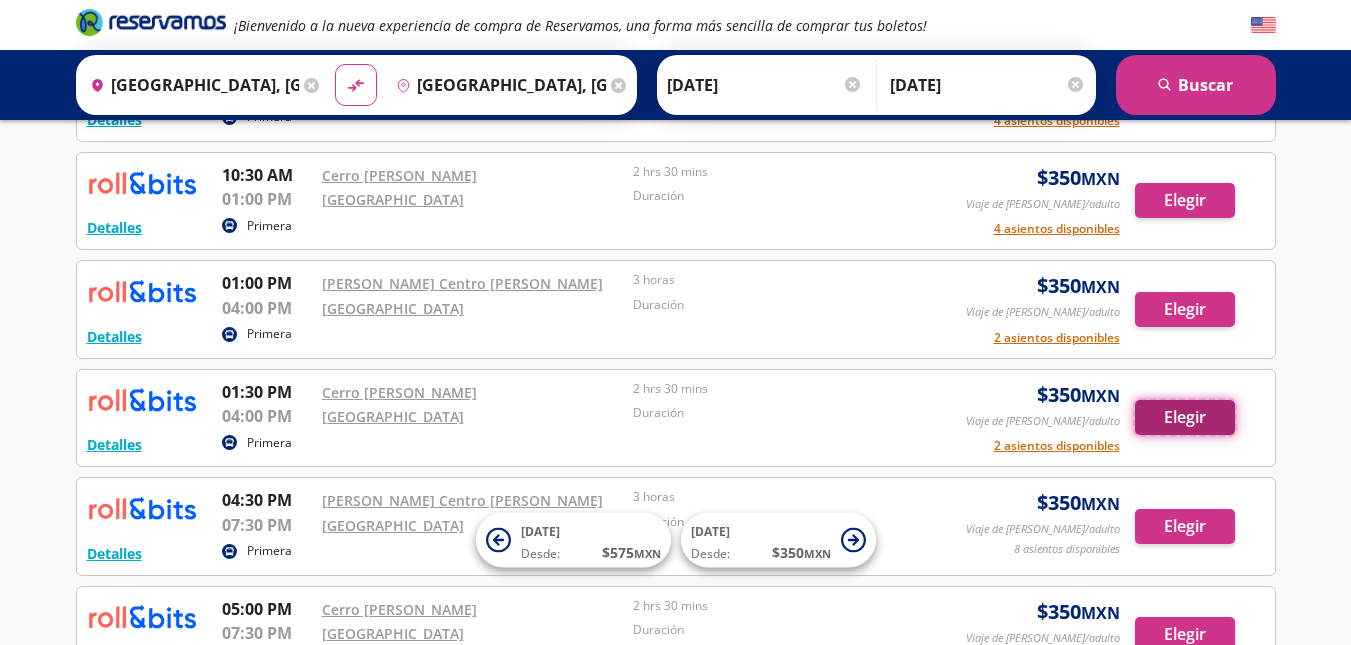 click on "Elegir" at bounding box center (1185, 417) 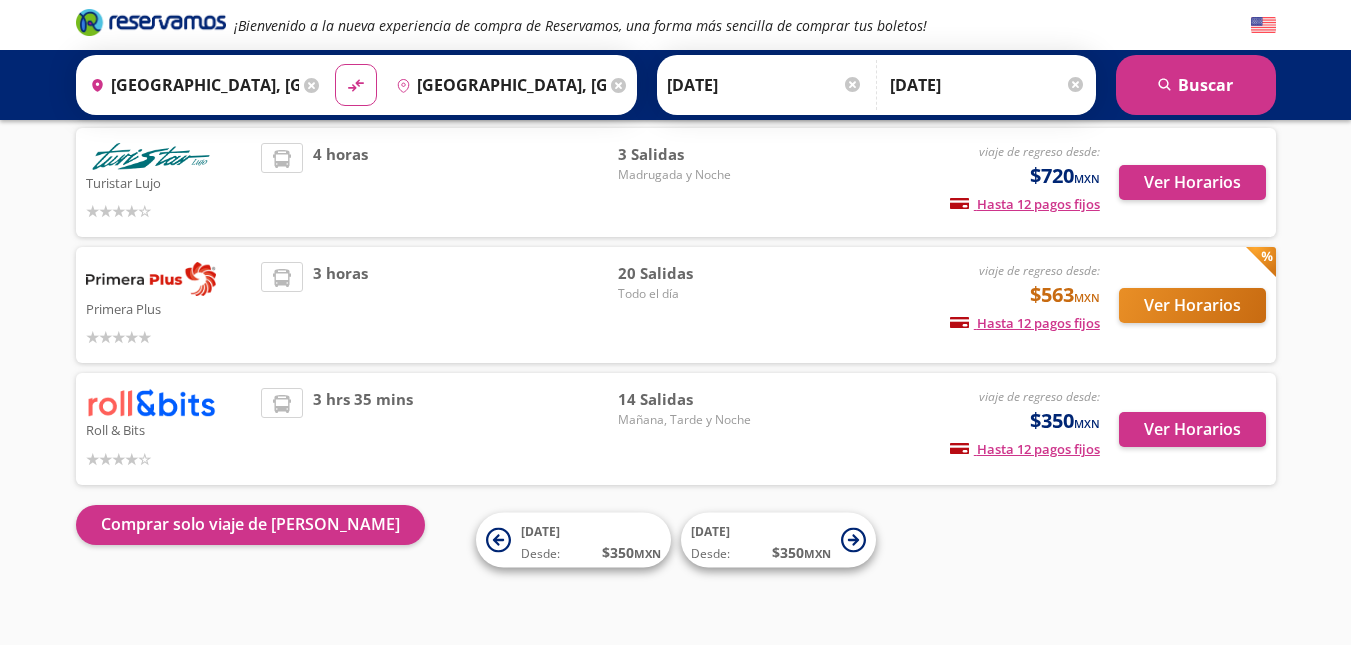 scroll, scrollTop: 254, scrollLeft: 0, axis: vertical 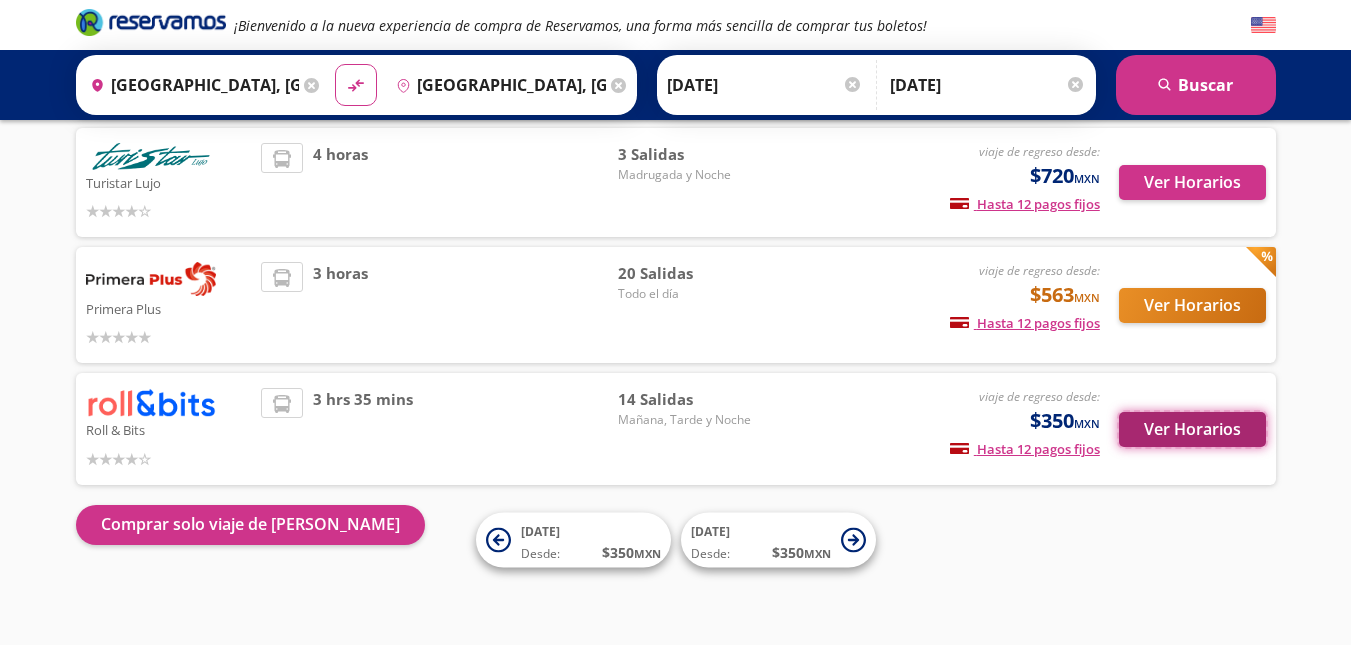 click on "Ver Horarios" at bounding box center [1192, 429] 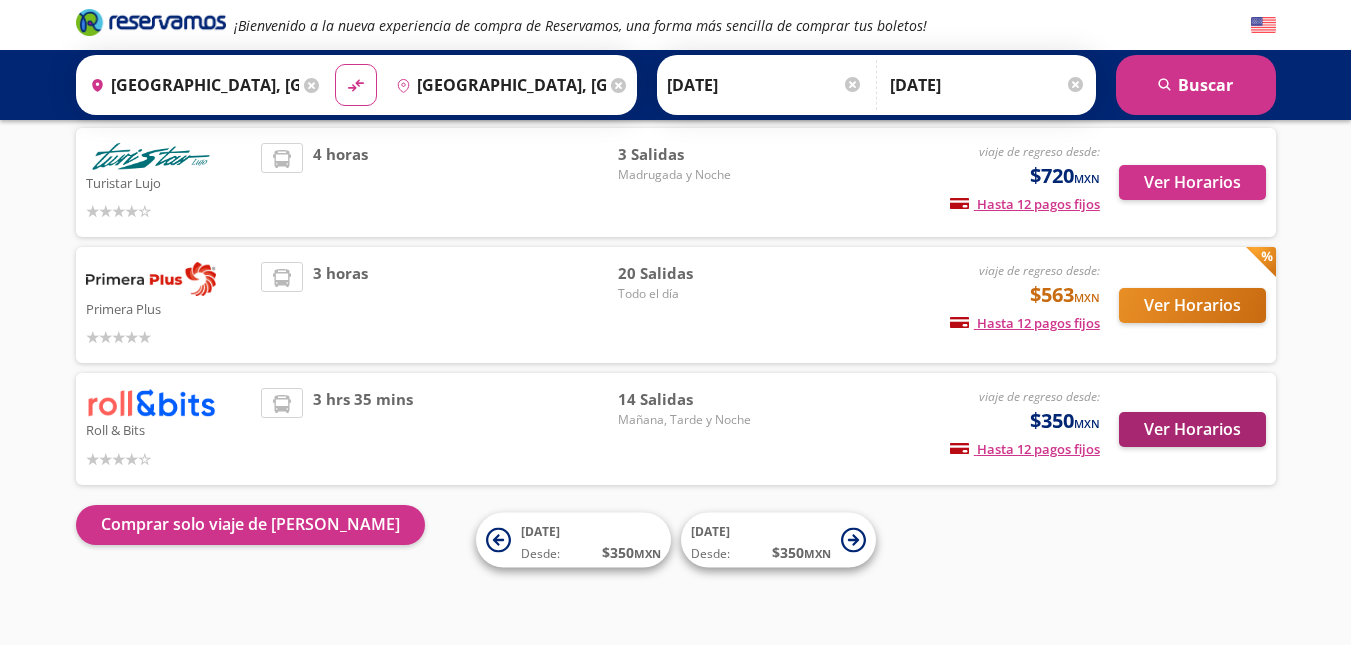 scroll, scrollTop: 0, scrollLeft: 0, axis: both 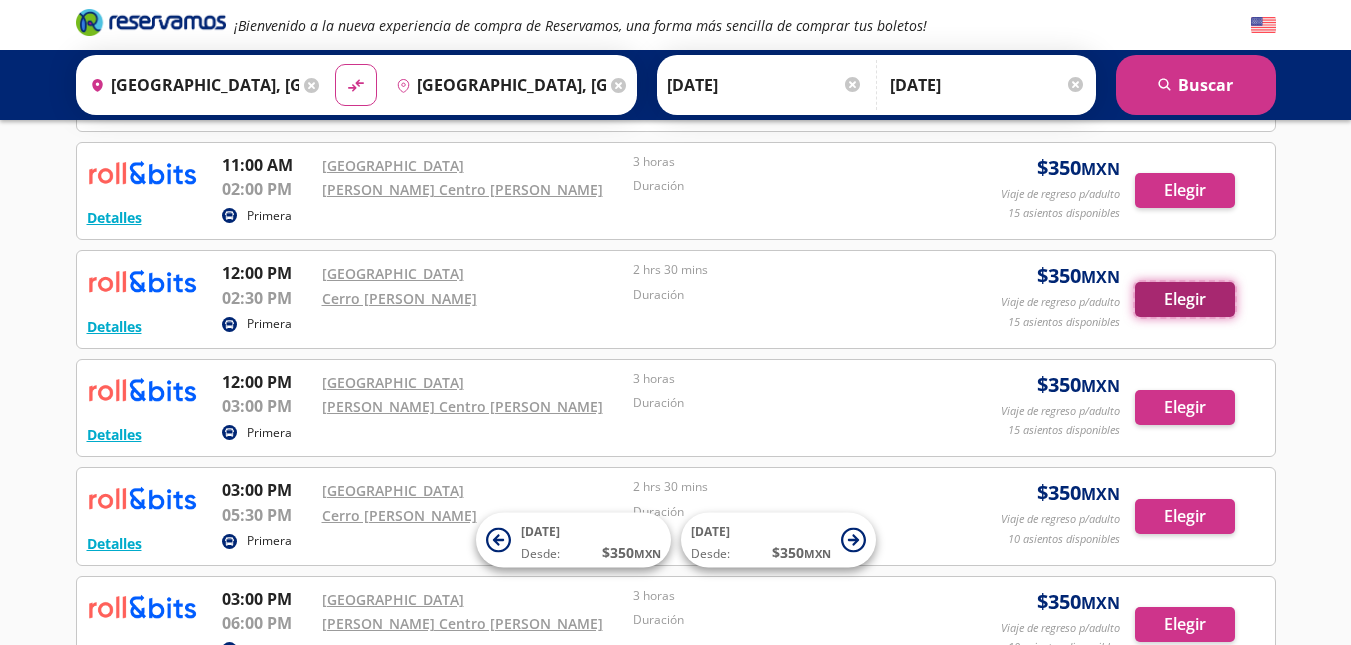 click on "Elegir" at bounding box center (1185, 299) 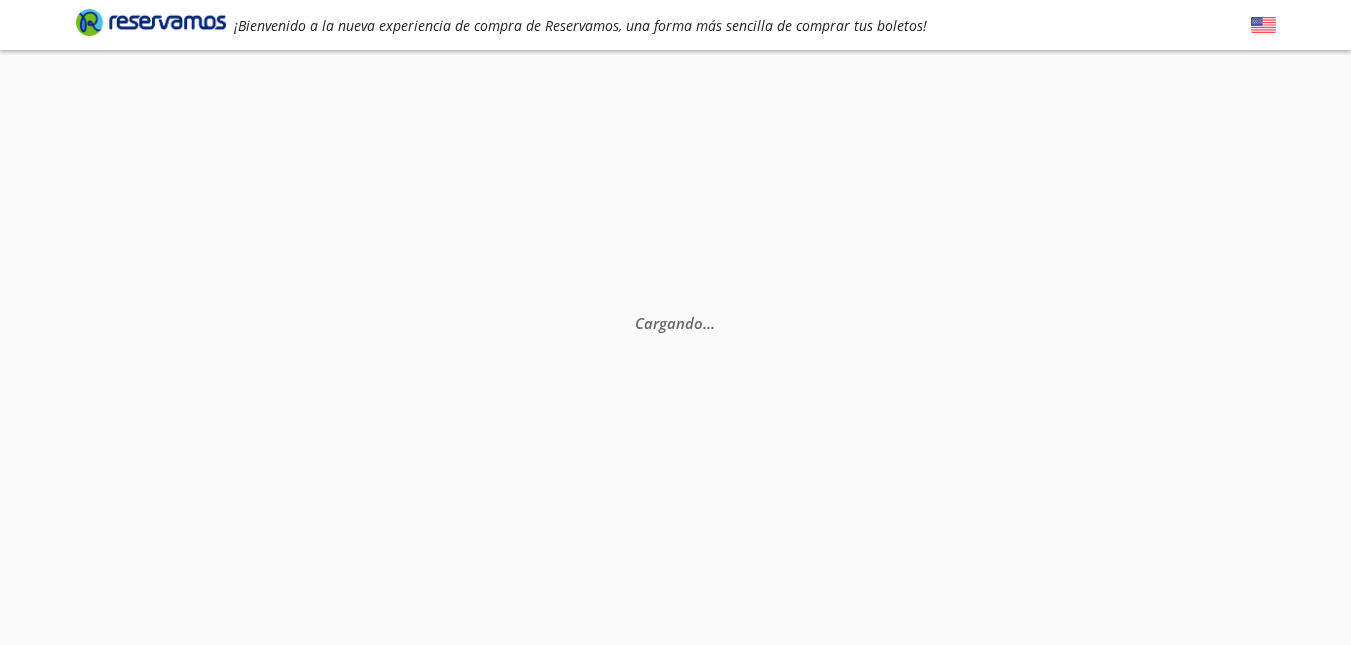 scroll, scrollTop: 0, scrollLeft: 0, axis: both 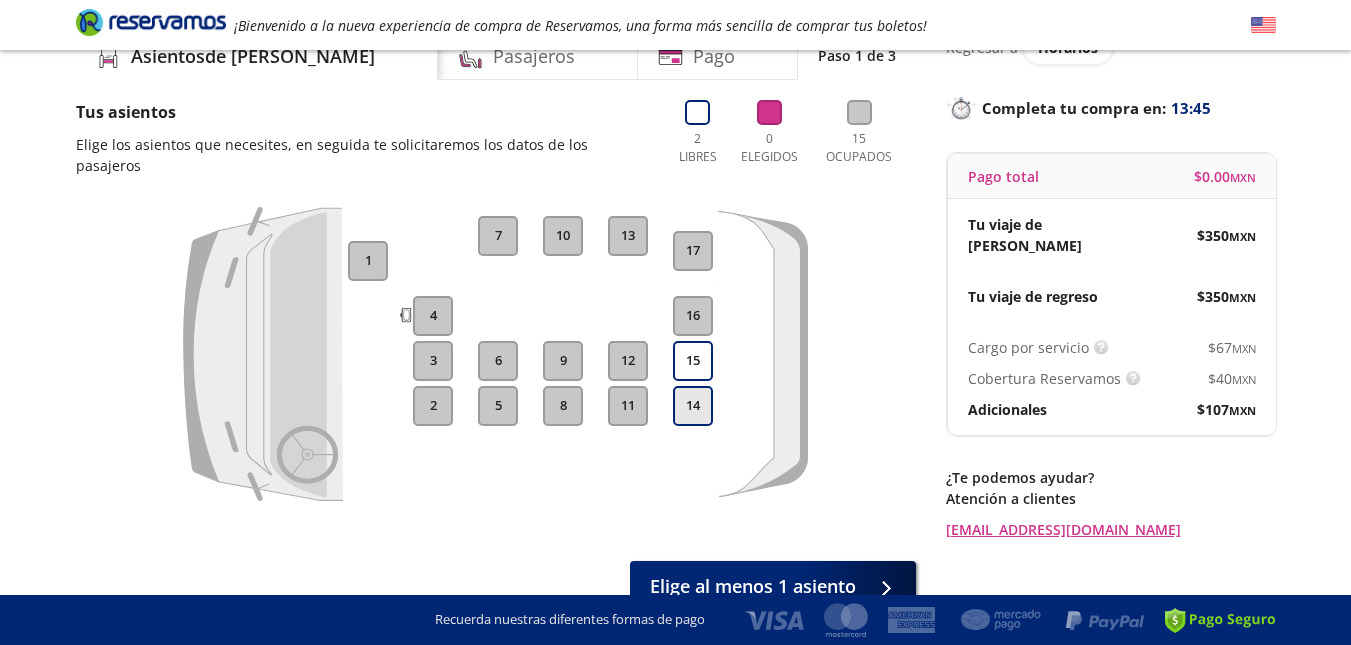 click on "14" at bounding box center (693, 406) 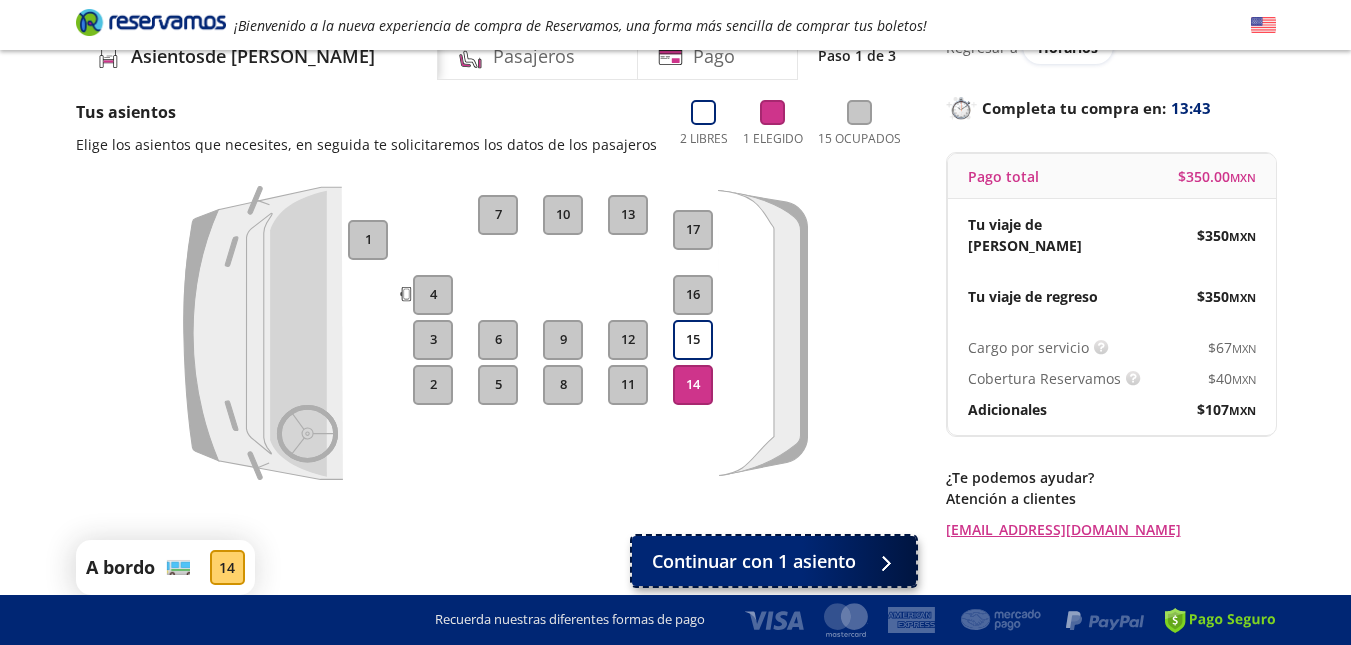 click on "Continuar con 1 asiento" at bounding box center [754, 561] 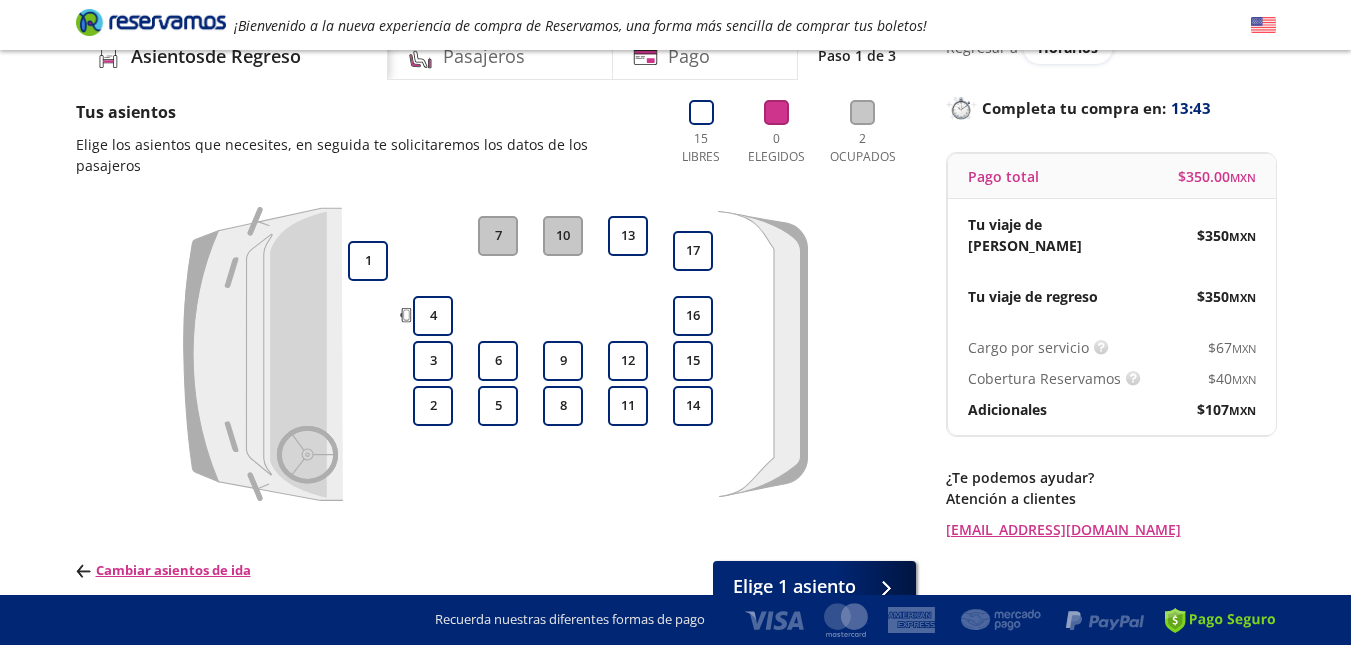 scroll, scrollTop: 0, scrollLeft: 0, axis: both 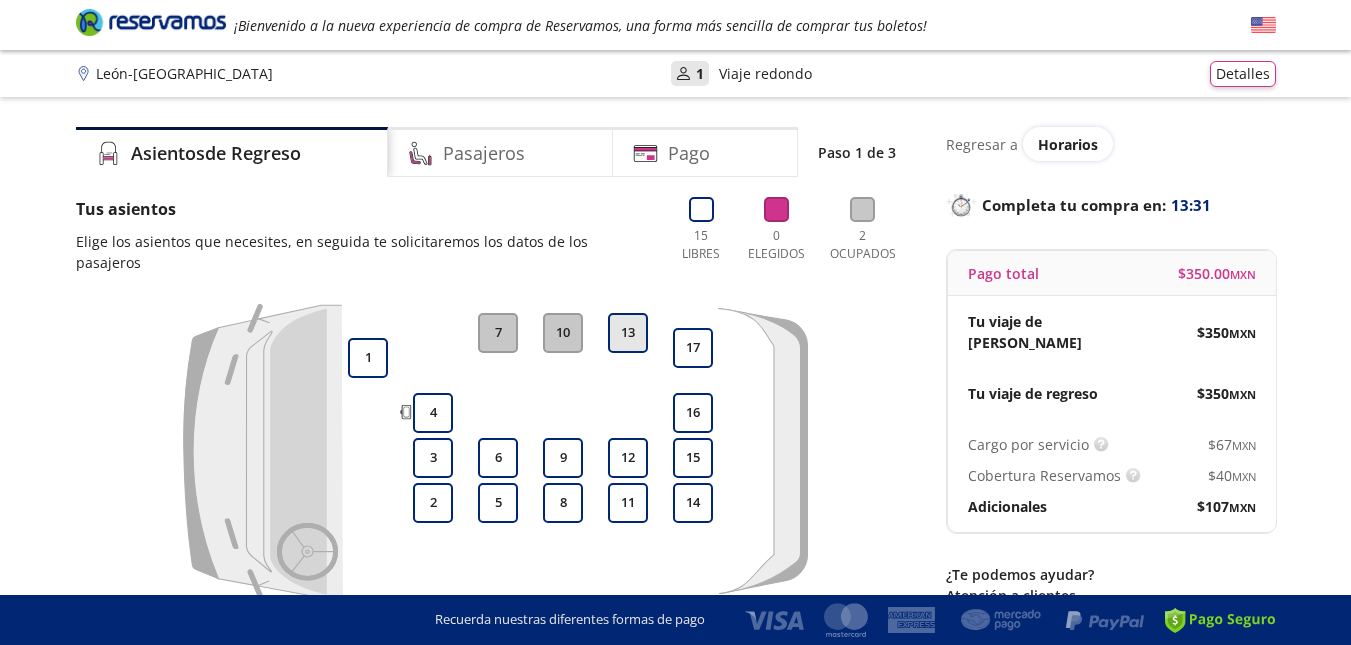 click on "13" at bounding box center [628, 333] 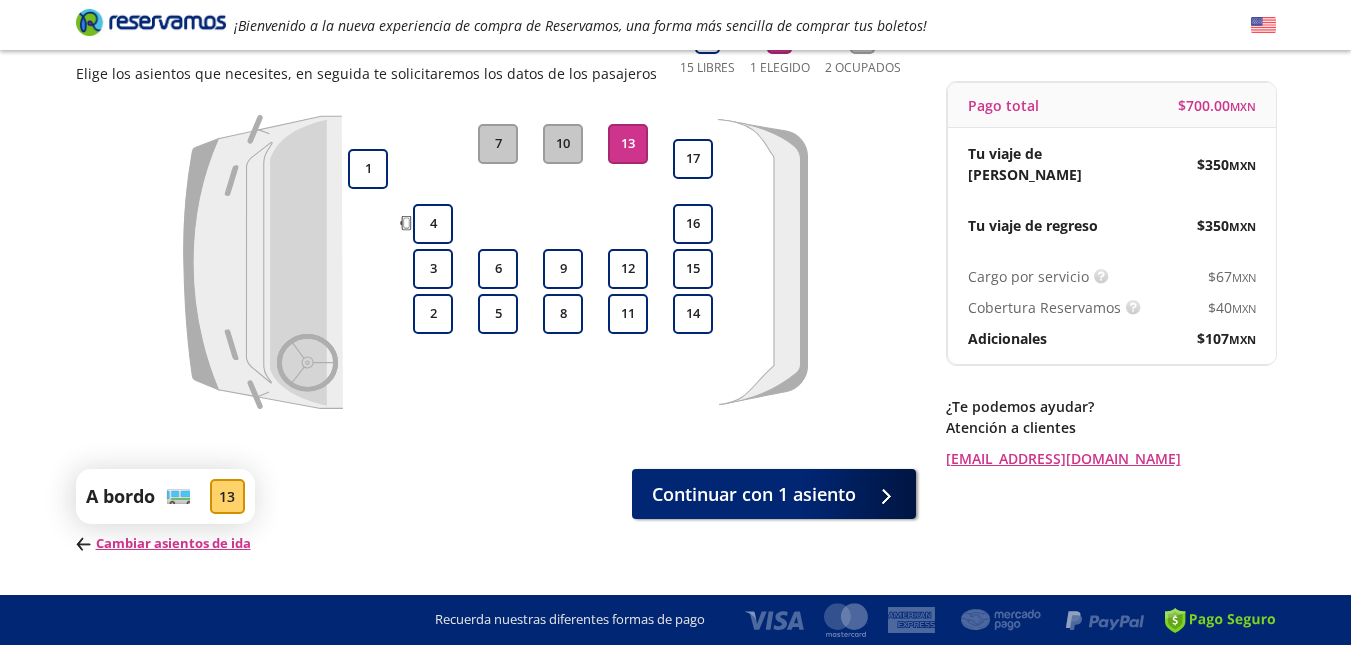 scroll, scrollTop: 200, scrollLeft: 0, axis: vertical 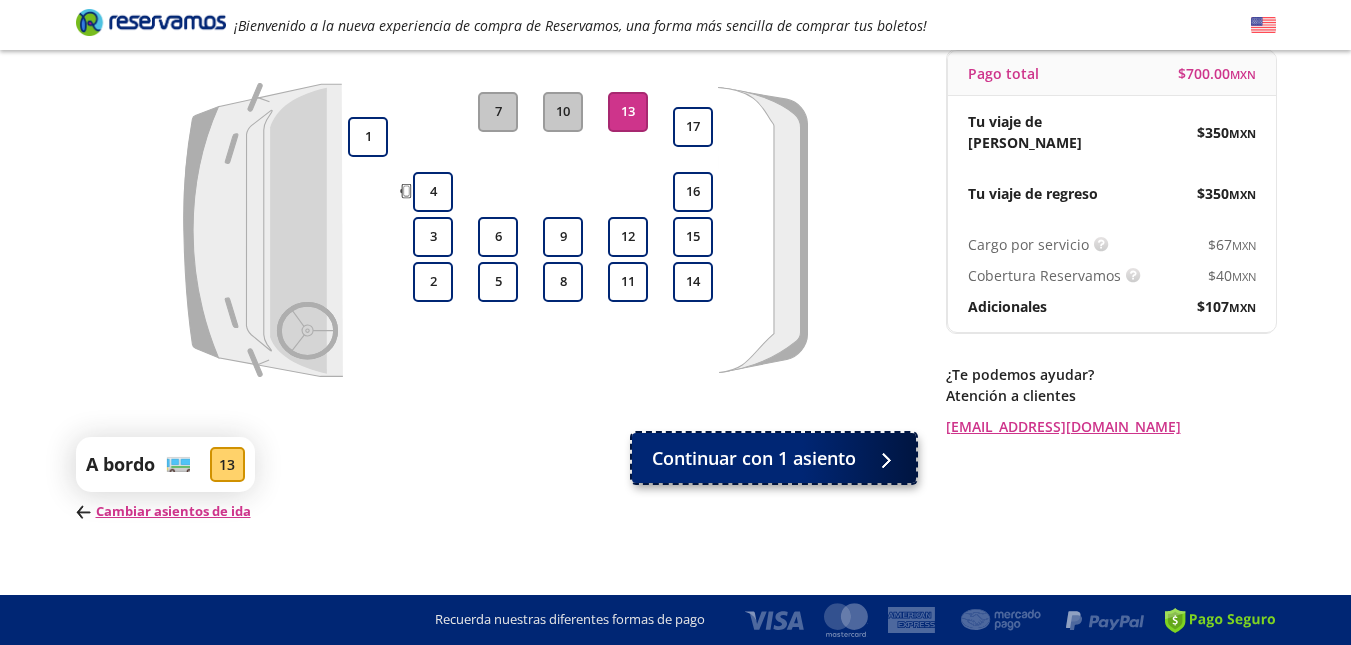 click on "Continuar con 1 asiento" at bounding box center (754, 458) 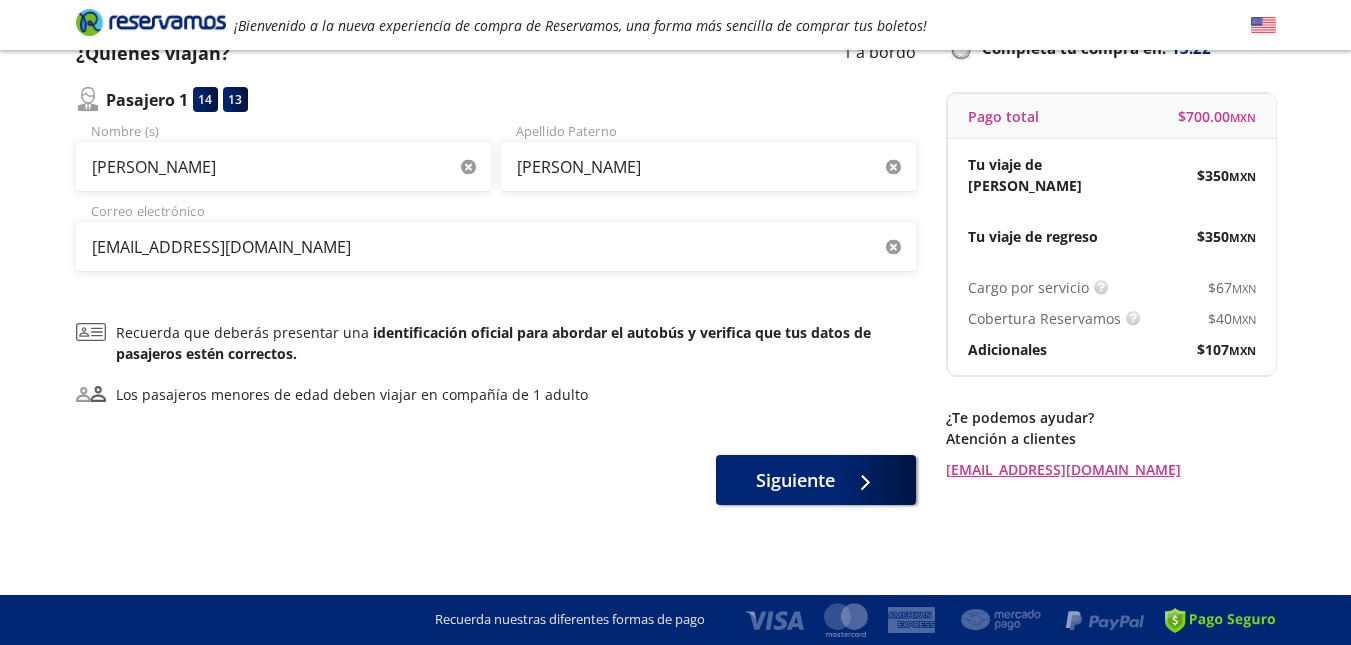 scroll, scrollTop: 0, scrollLeft: 0, axis: both 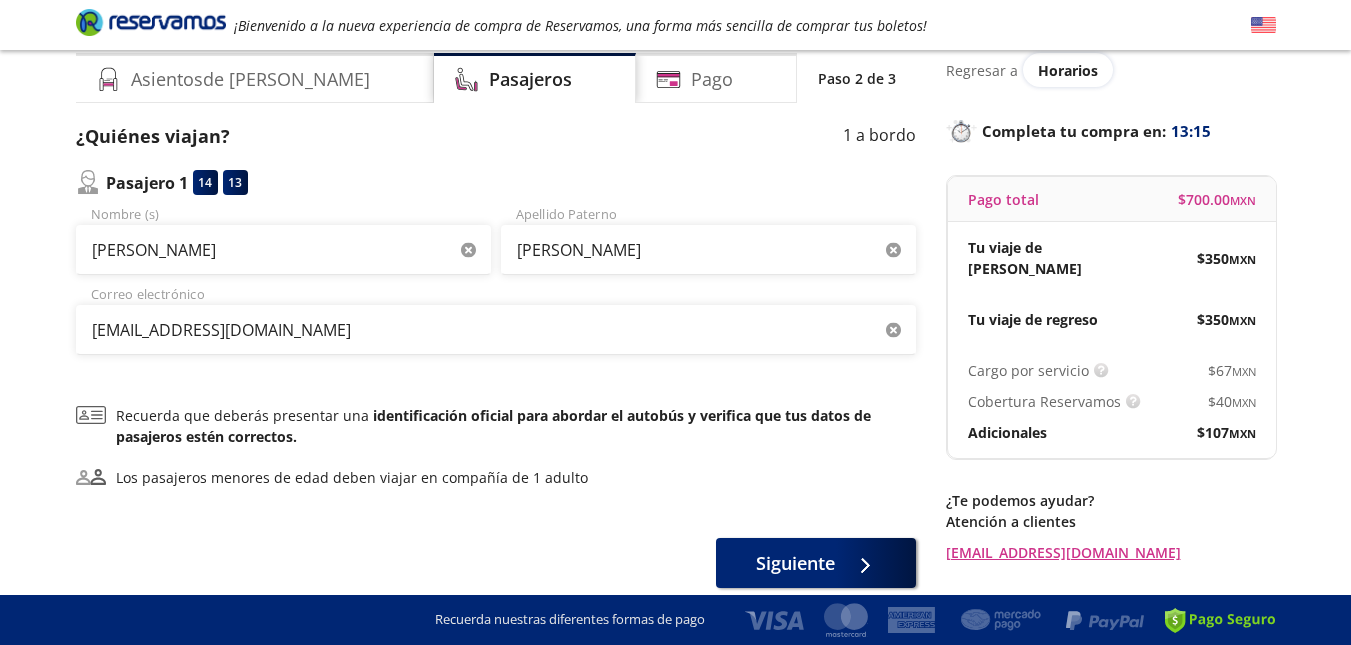 click 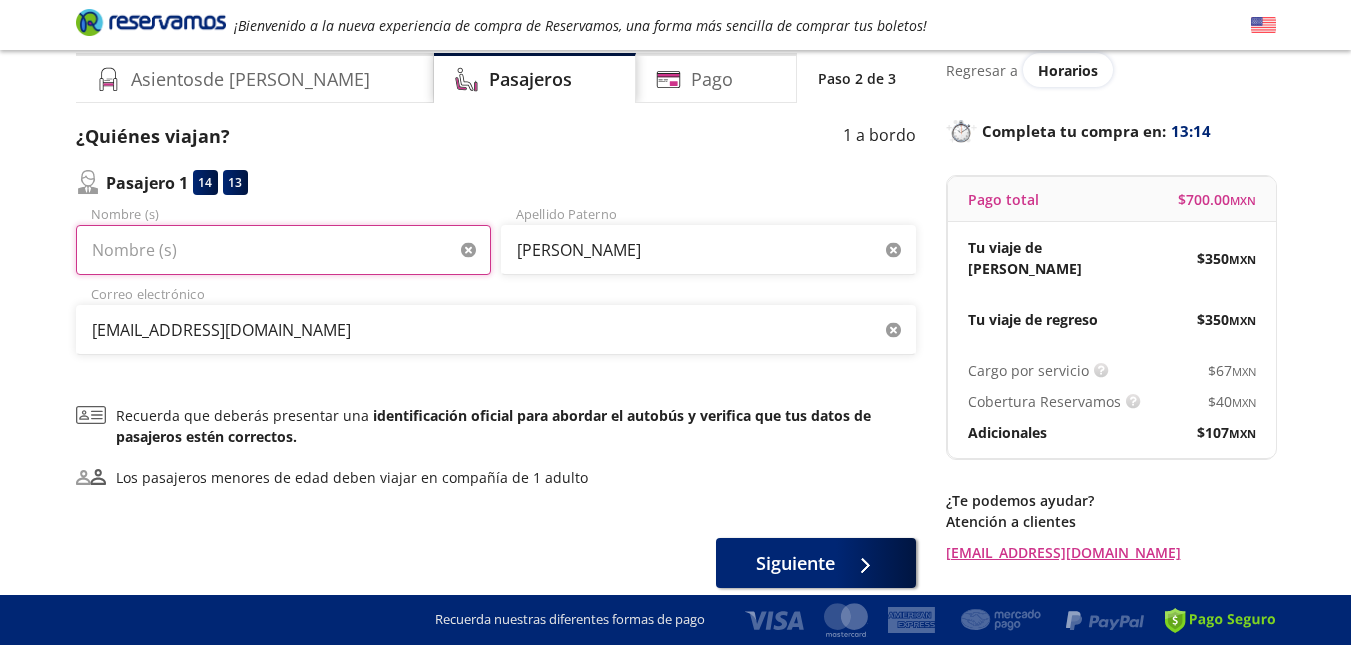 click on "Nombre (s)" at bounding box center [283, 250] 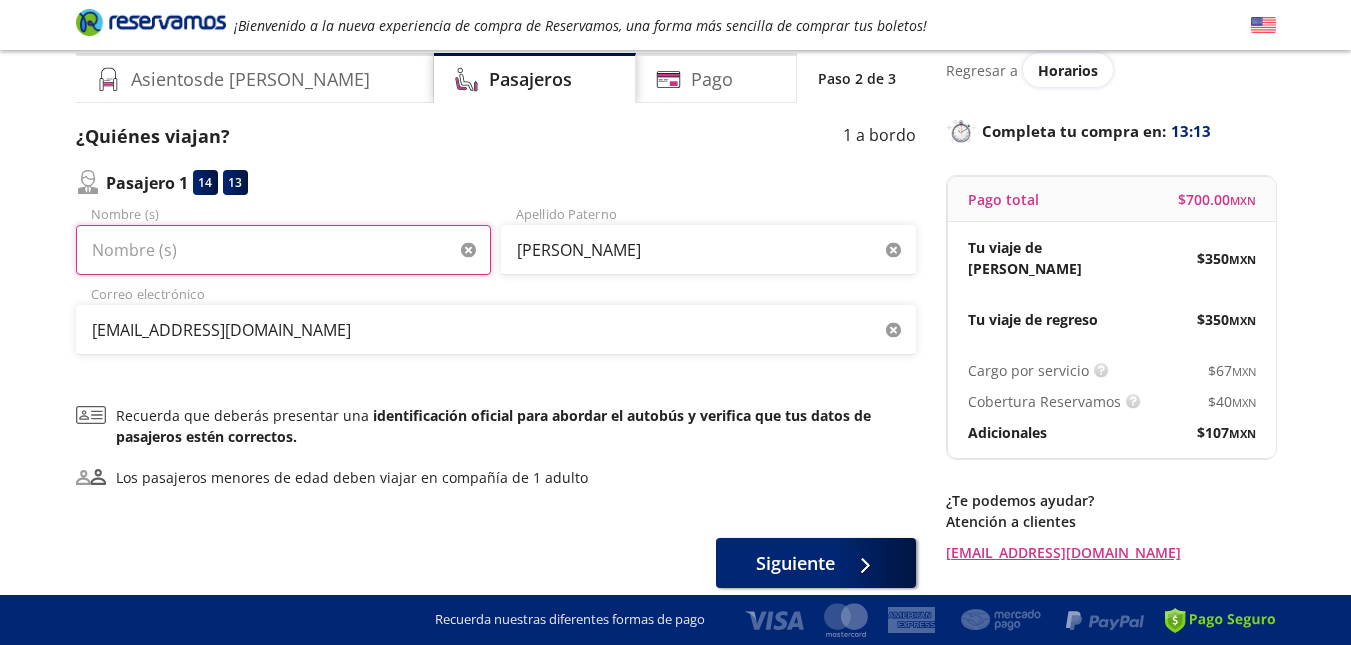 type on "[PERSON_NAME]" 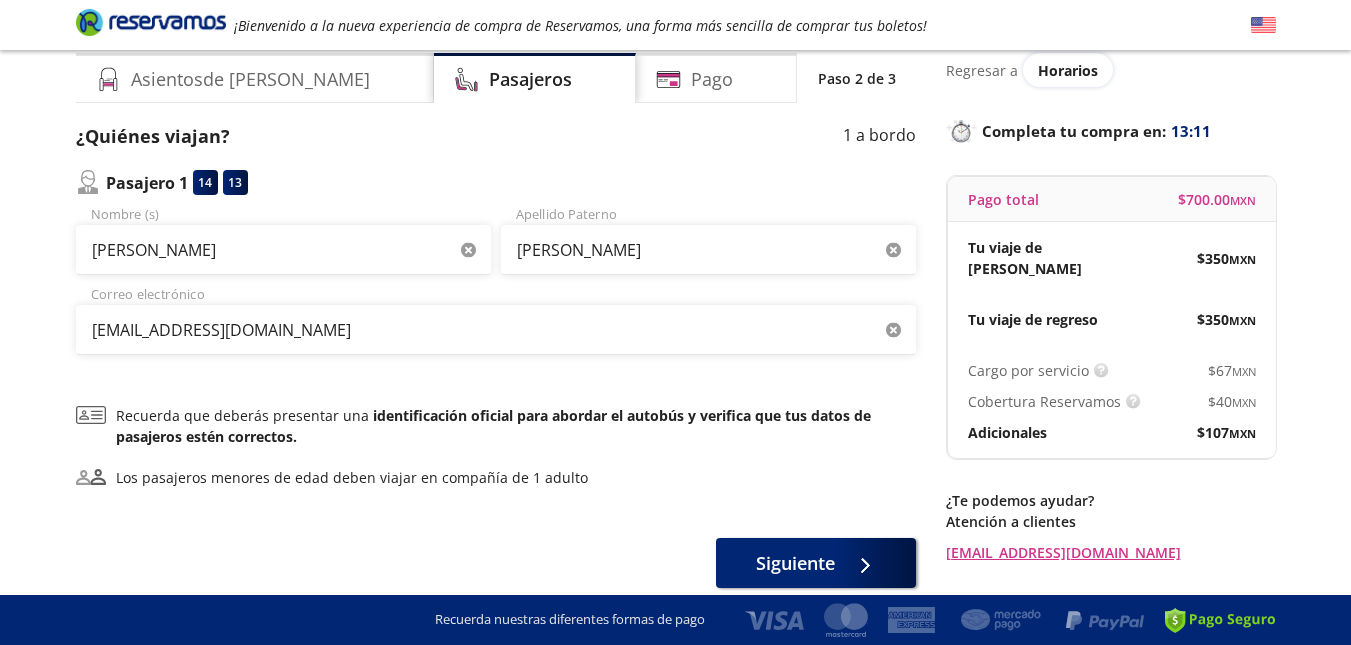 click 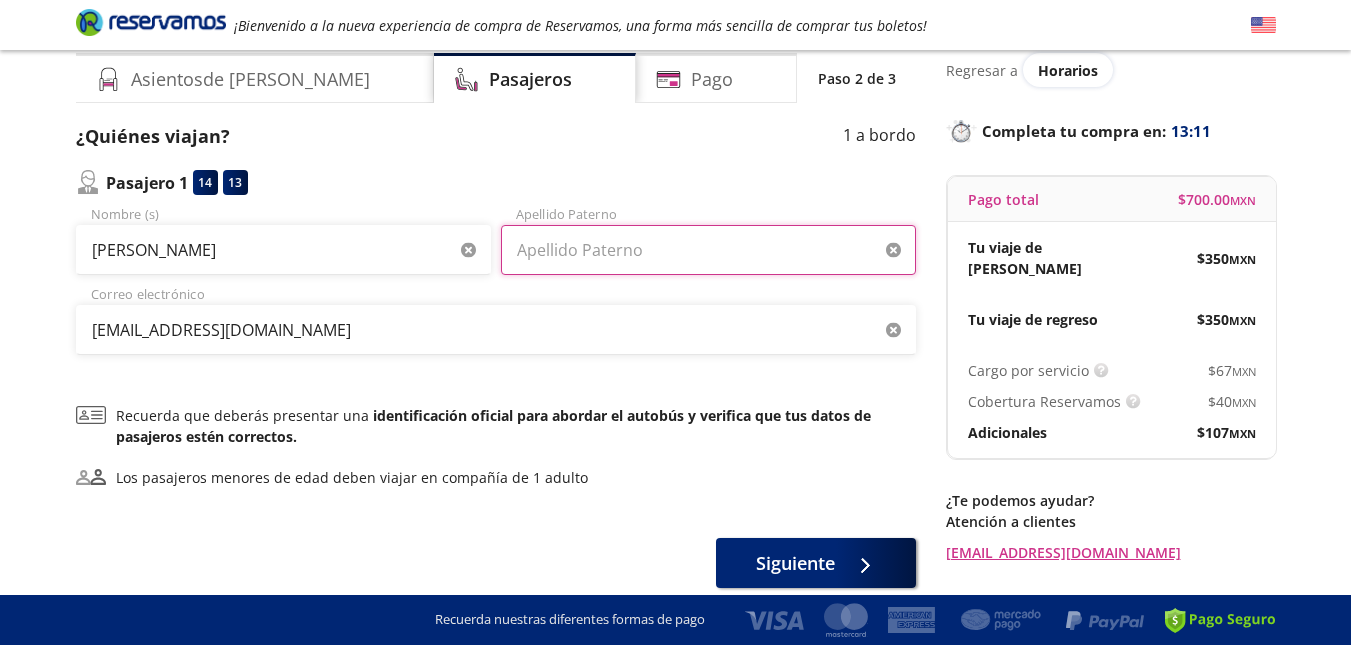 click on "Apellido Paterno" at bounding box center [708, 250] 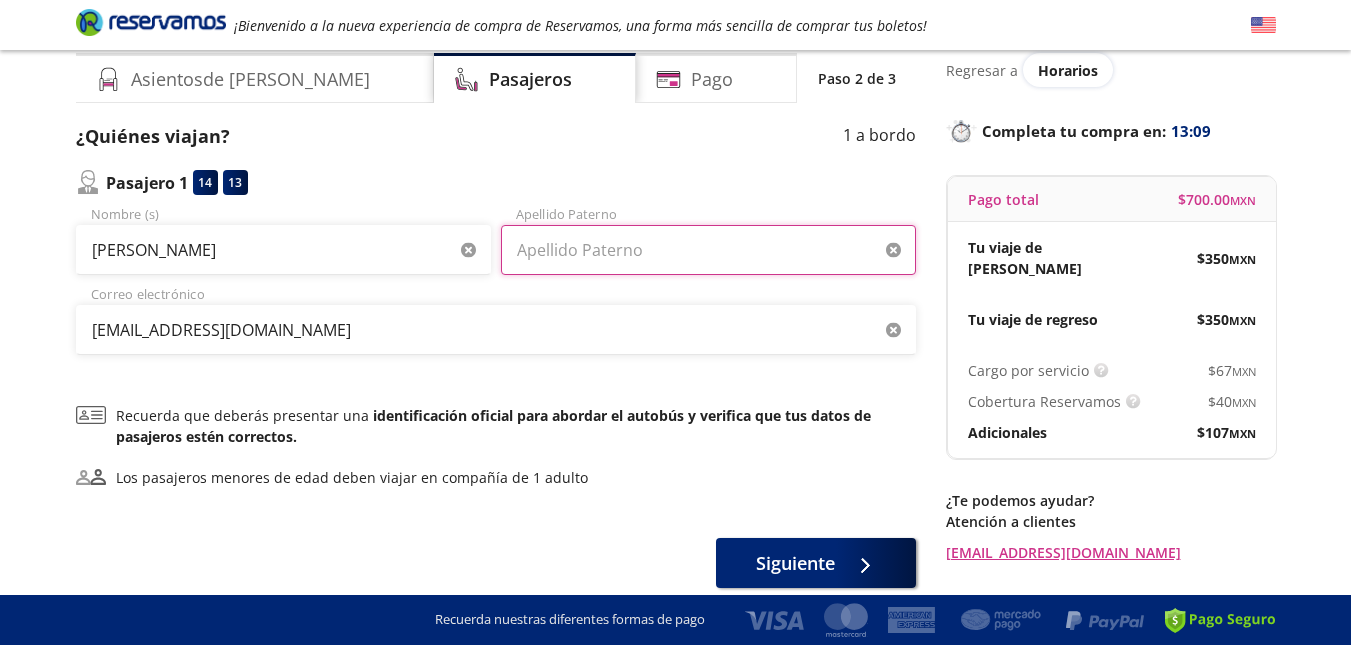 type on "Guerrero" 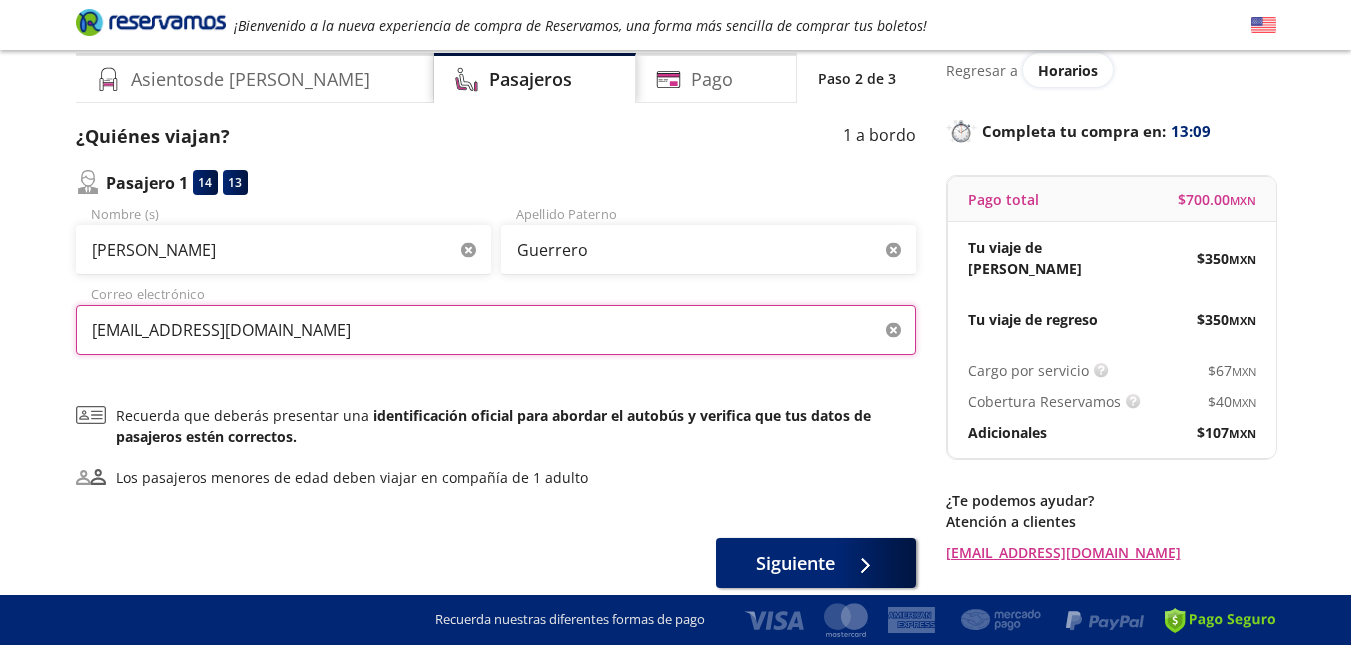 click on "[EMAIL_ADDRESS][DOMAIN_NAME]" at bounding box center [496, 330] 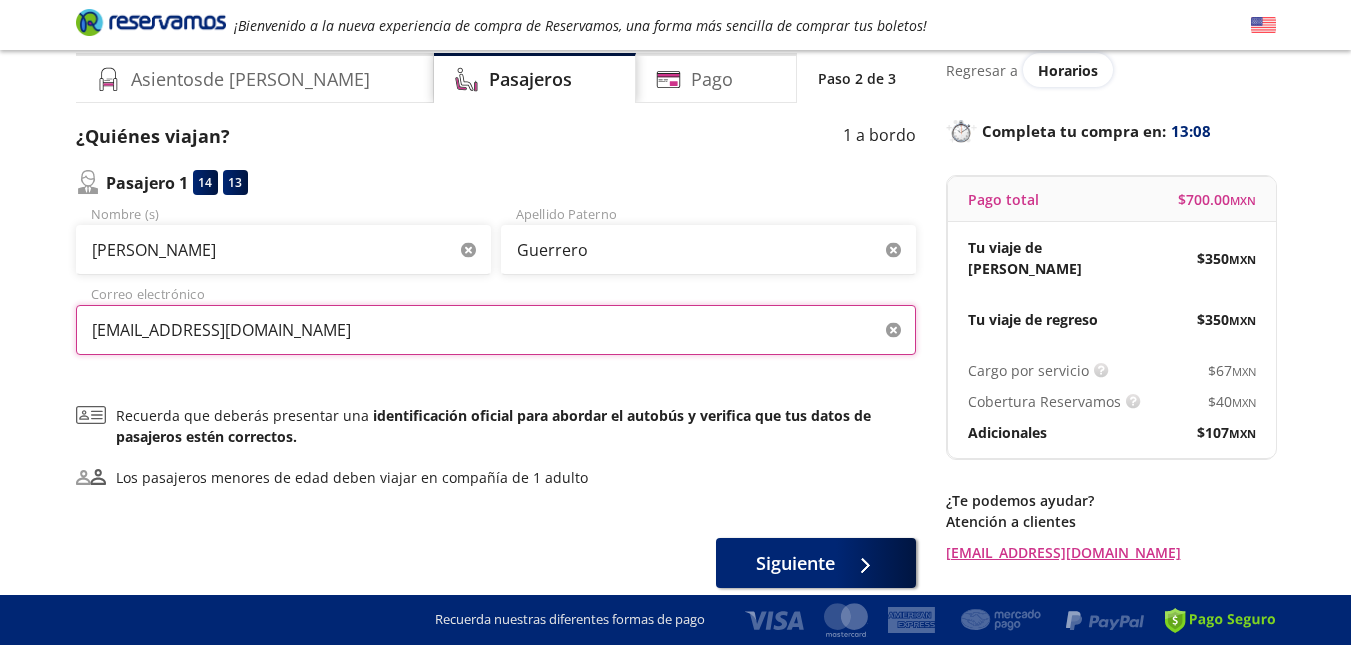 click on "[EMAIL_ADDRESS][DOMAIN_NAME]" at bounding box center (496, 330) 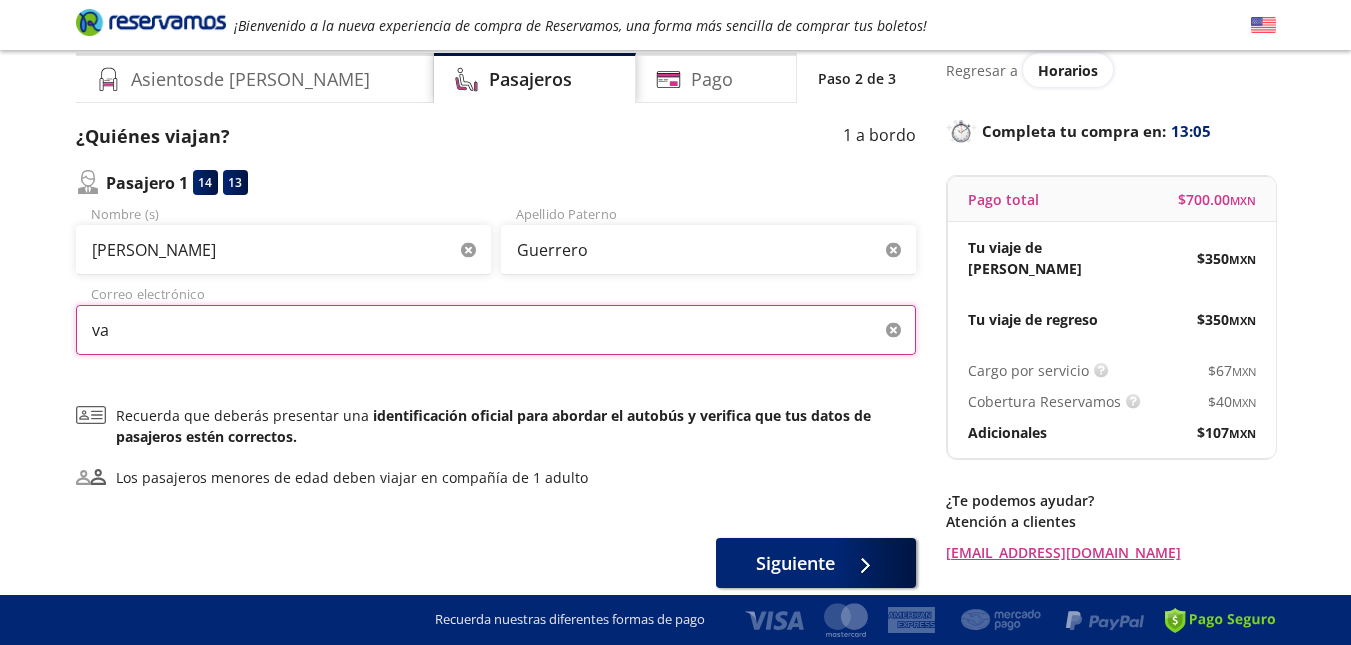 type on "v" 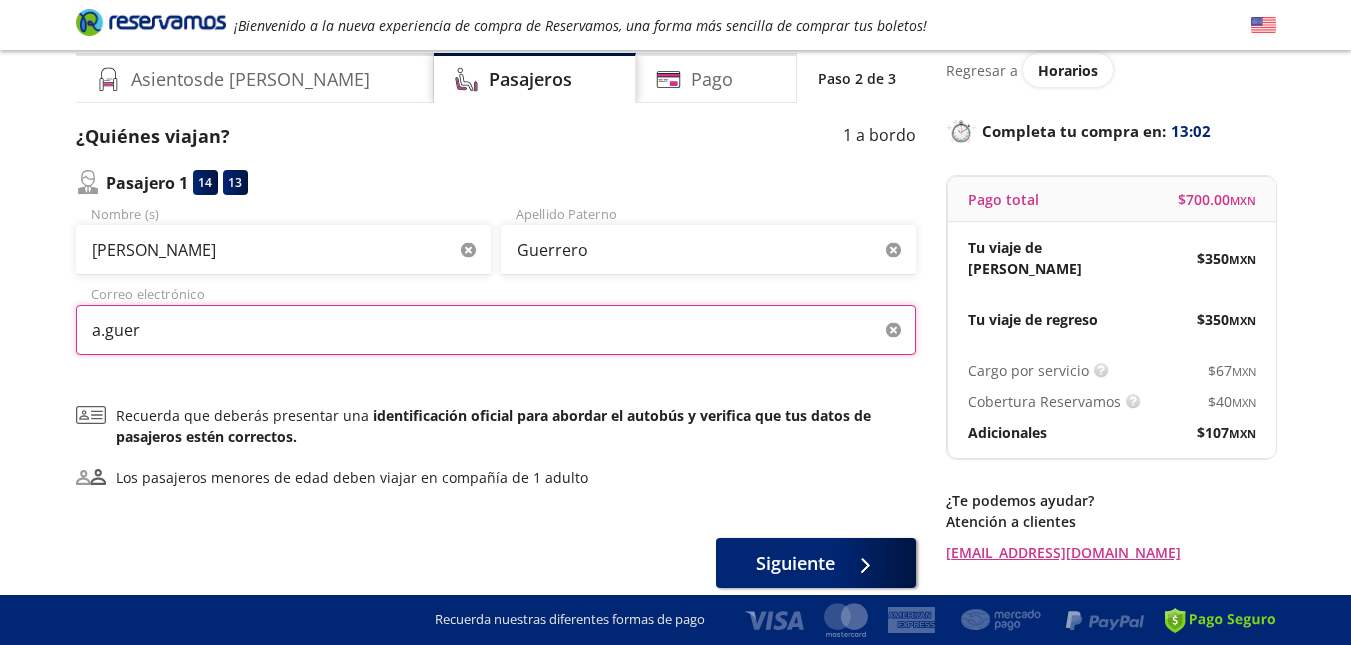 type on "[PERSON_NAME][EMAIL_ADDRESS][PERSON_NAME][DOMAIN_NAME]" 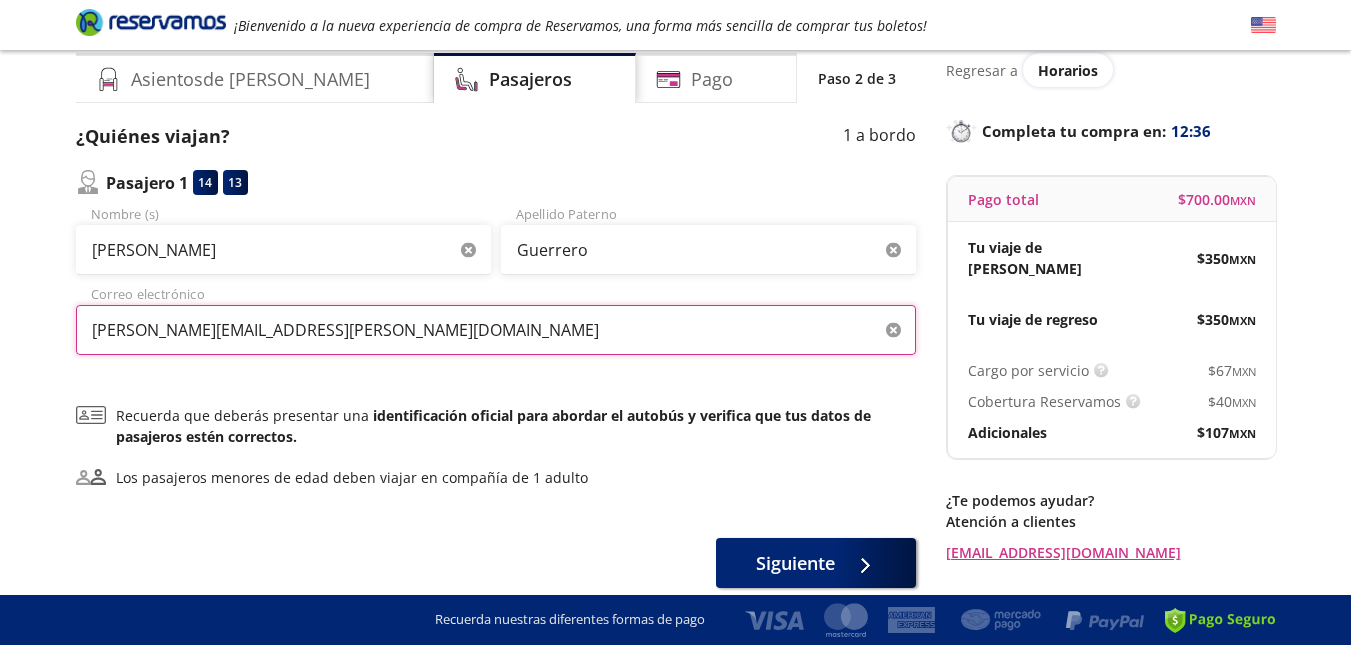 scroll, scrollTop: 157, scrollLeft: 0, axis: vertical 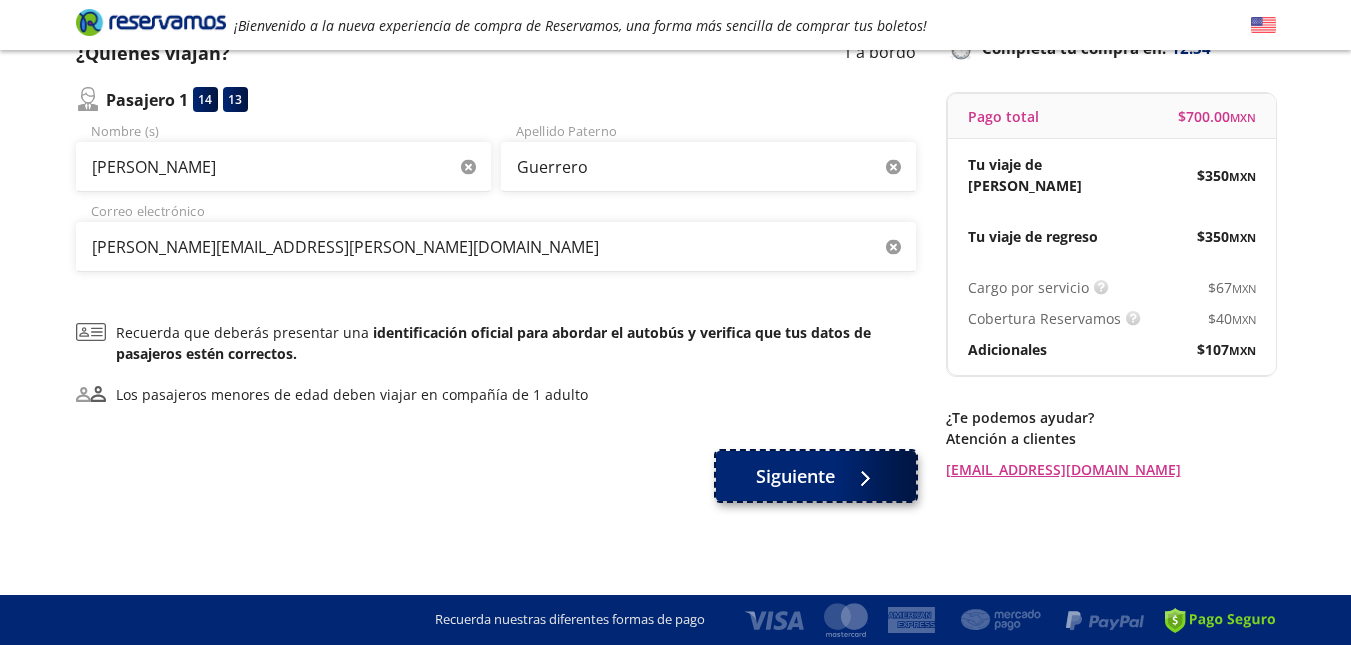 click on "Siguiente" at bounding box center (795, 476) 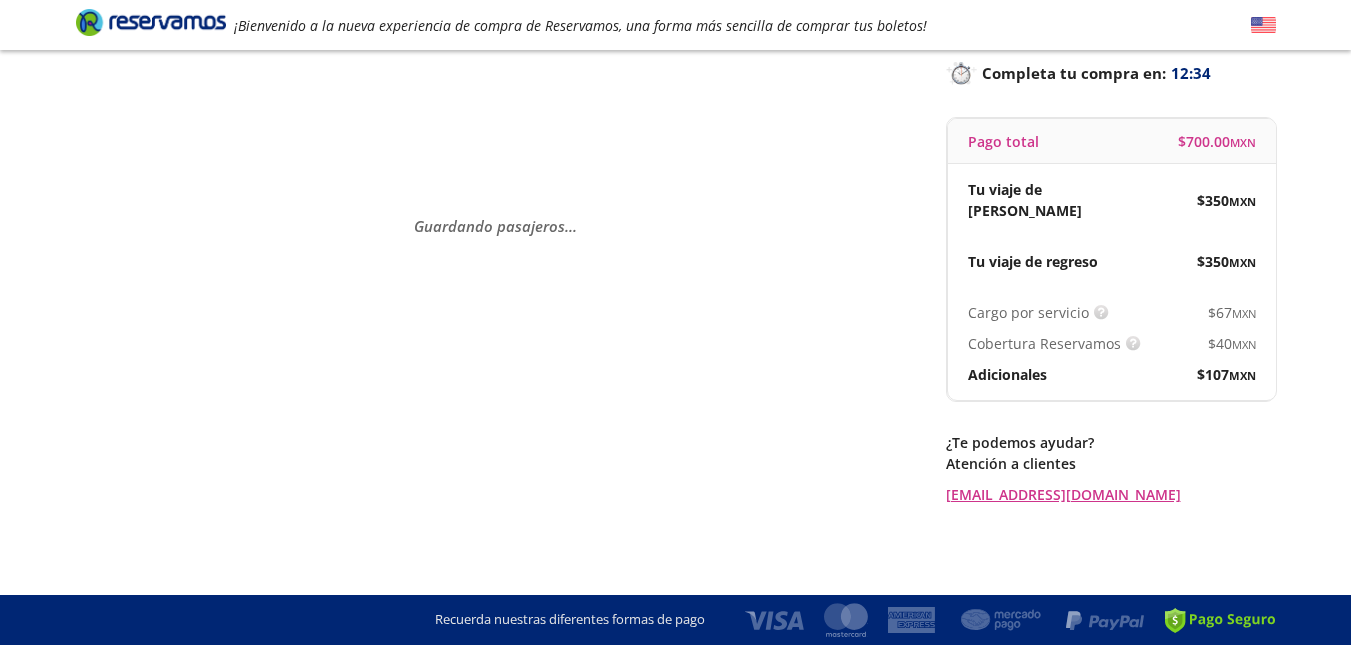 scroll, scrollTop: 0, scrollLeft: 0, axis: both 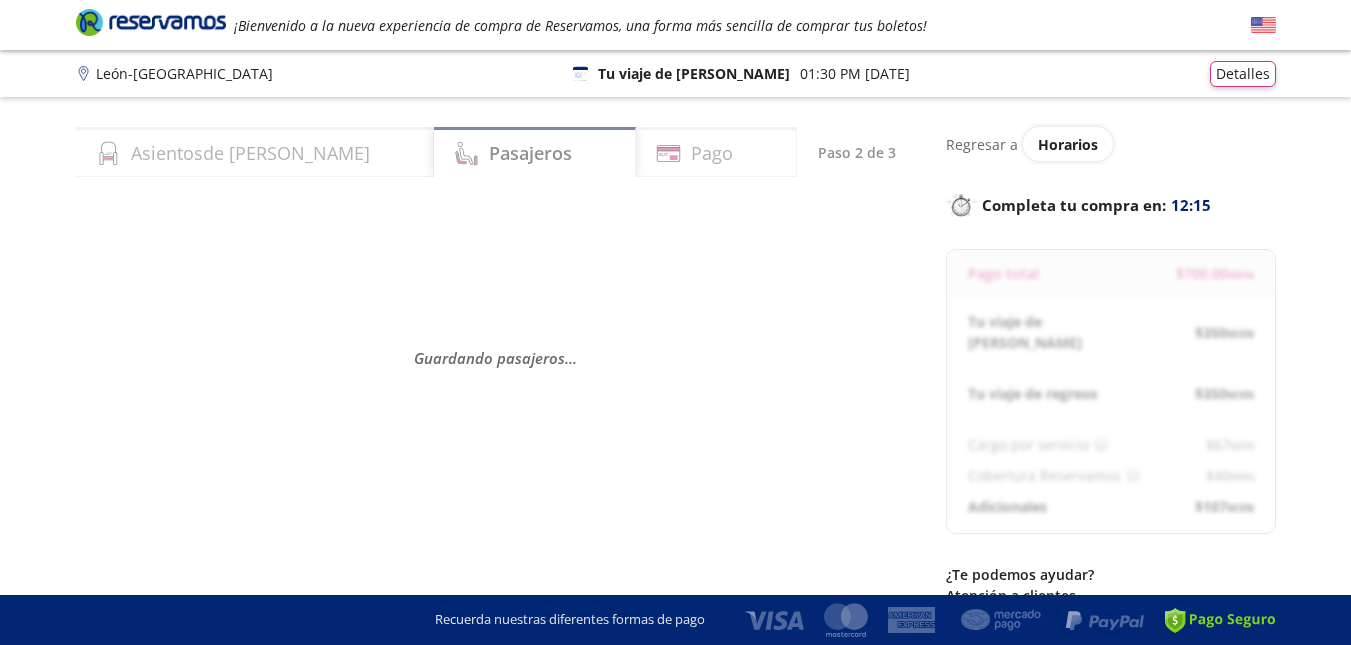 select on "MX" 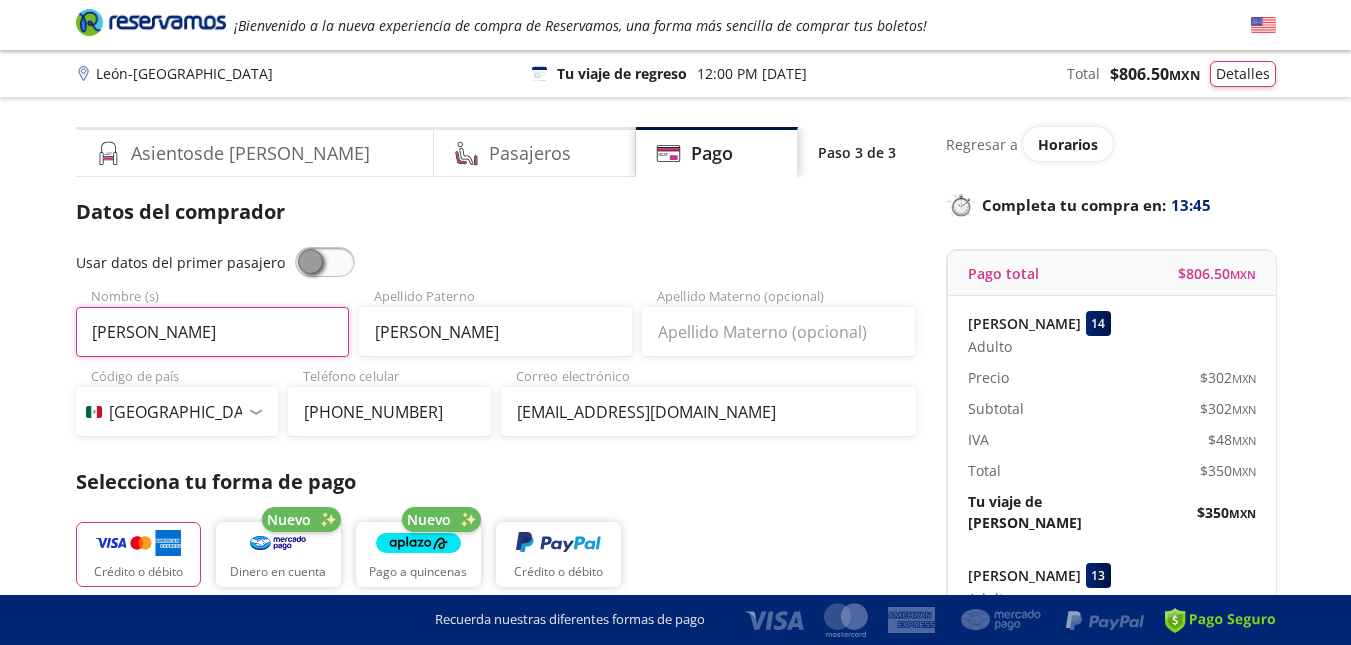 click on "[PERSON_NAME]" at bounding box center [212, 332] 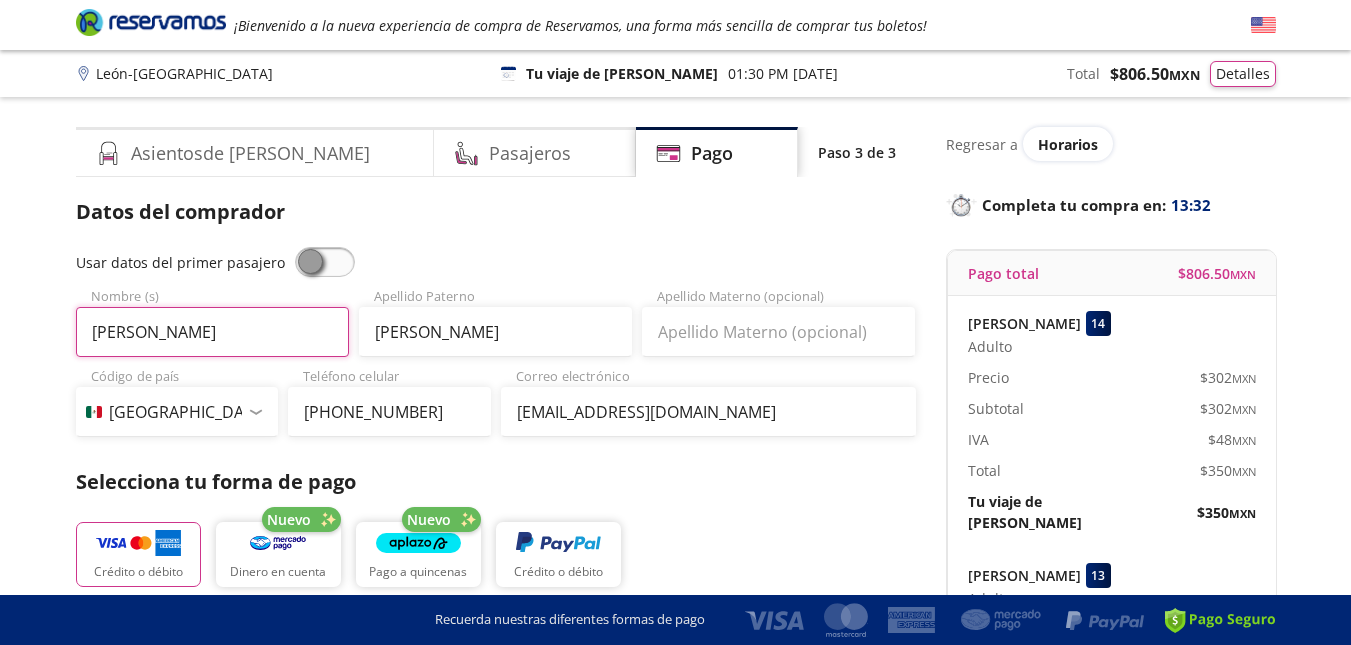 type on "[PERSON_NAME]" 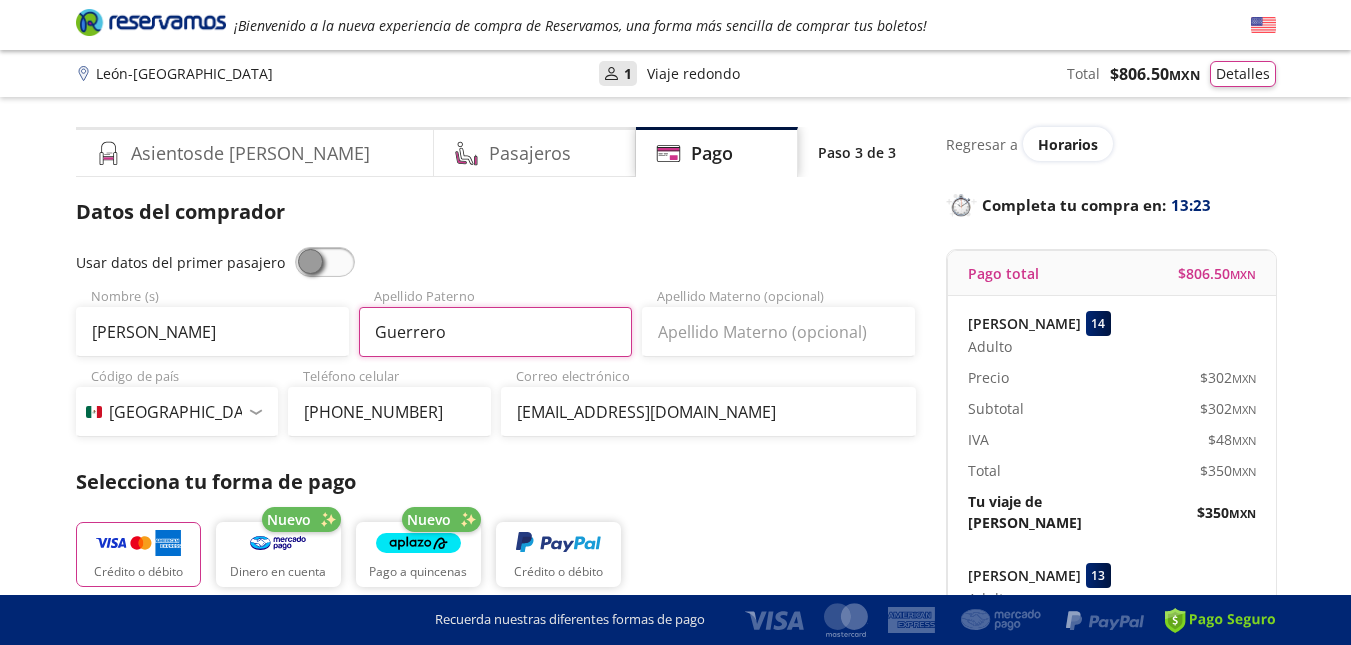 type on "Guerrero" 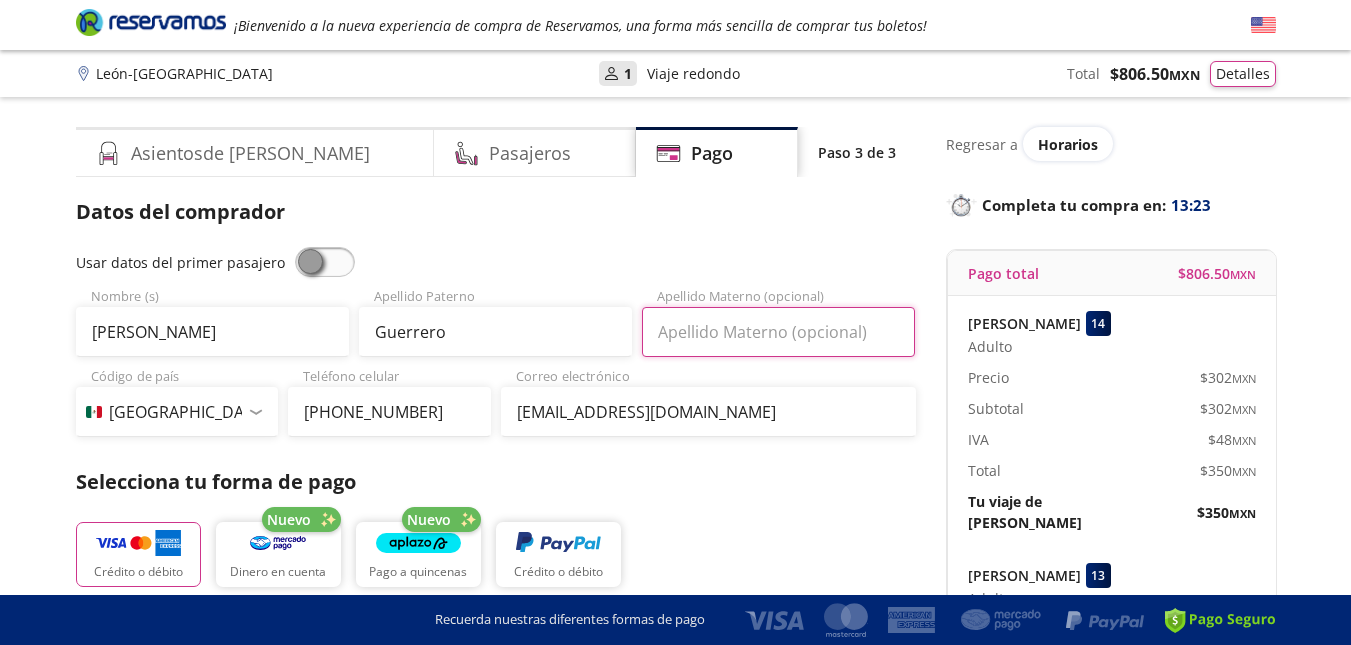 click on "Apellido Materno (opcional)" at bounding box center (778, 332) 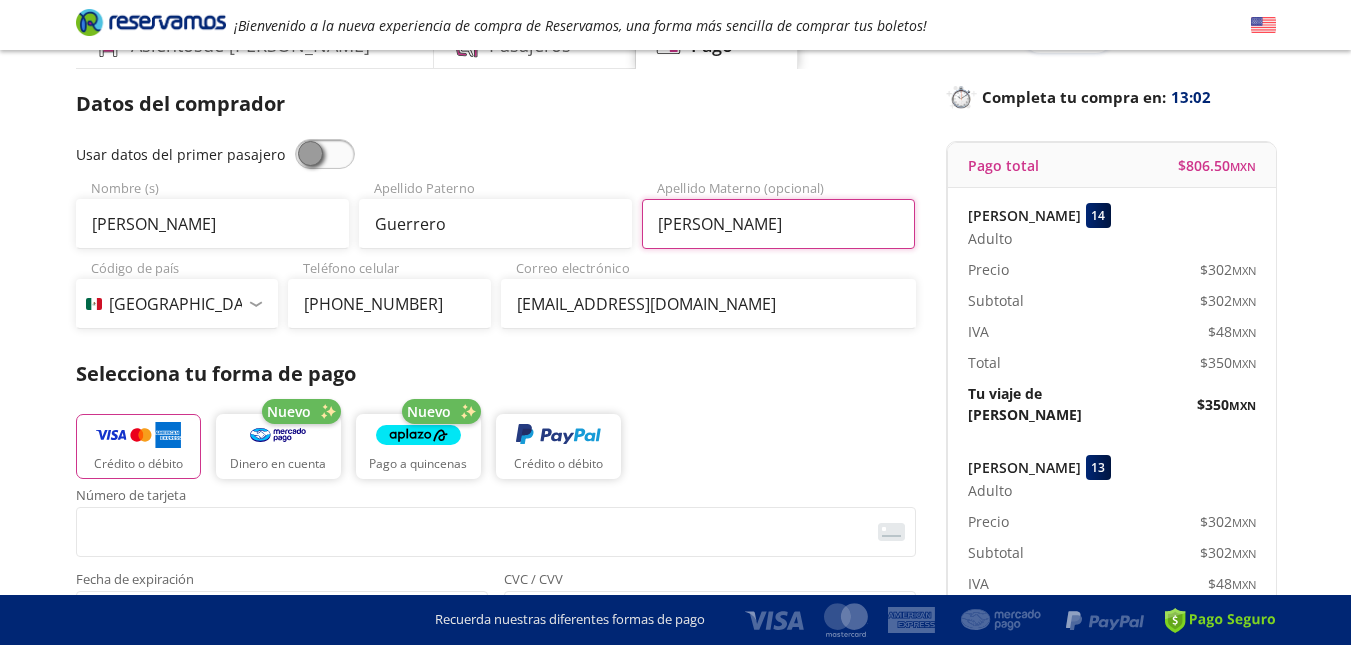 scroll, scrollTop: 144, scrollLeft: 0, axis: vertical 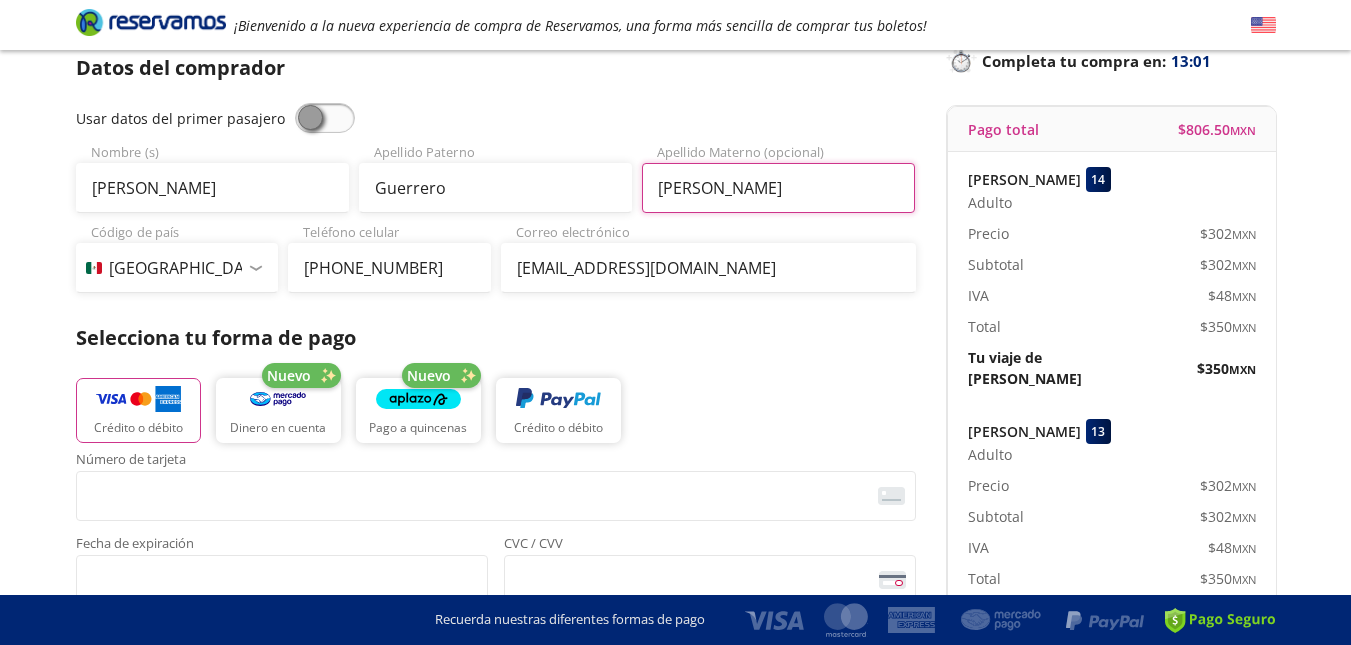 type on "[PERSON_NAME]" 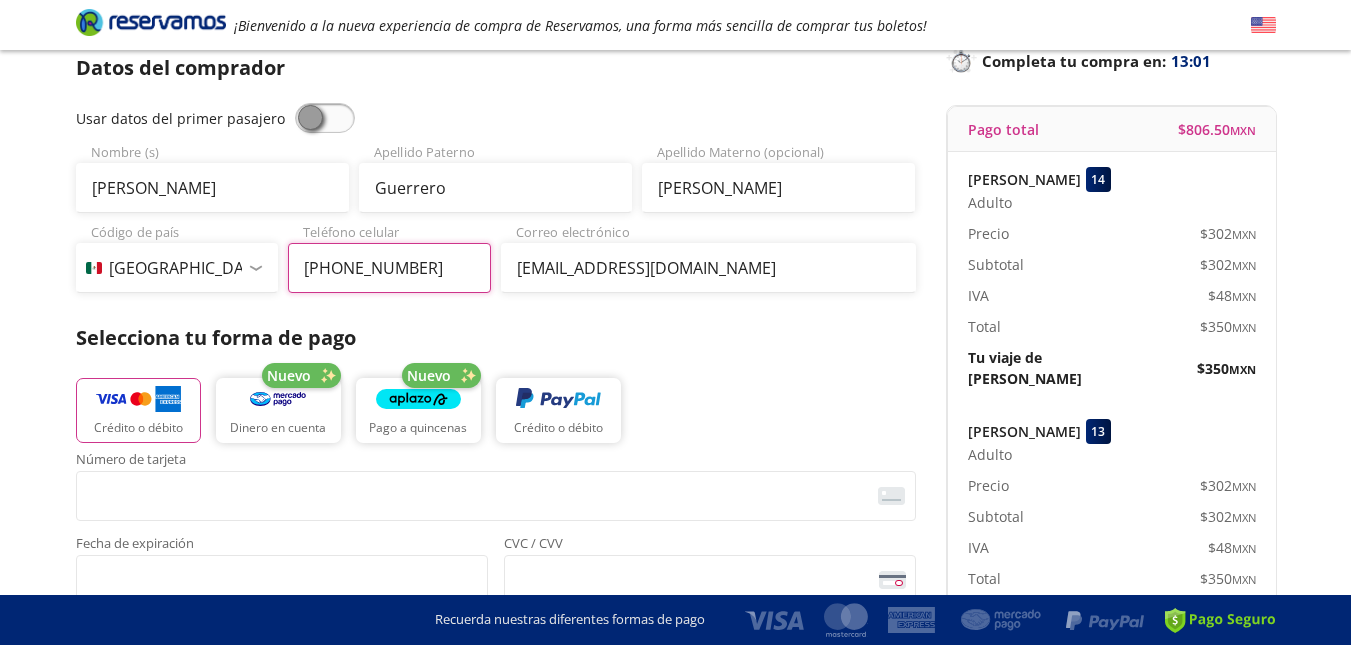 click on "[PHONE_NUMBER]" at bounding box center (389, 268) 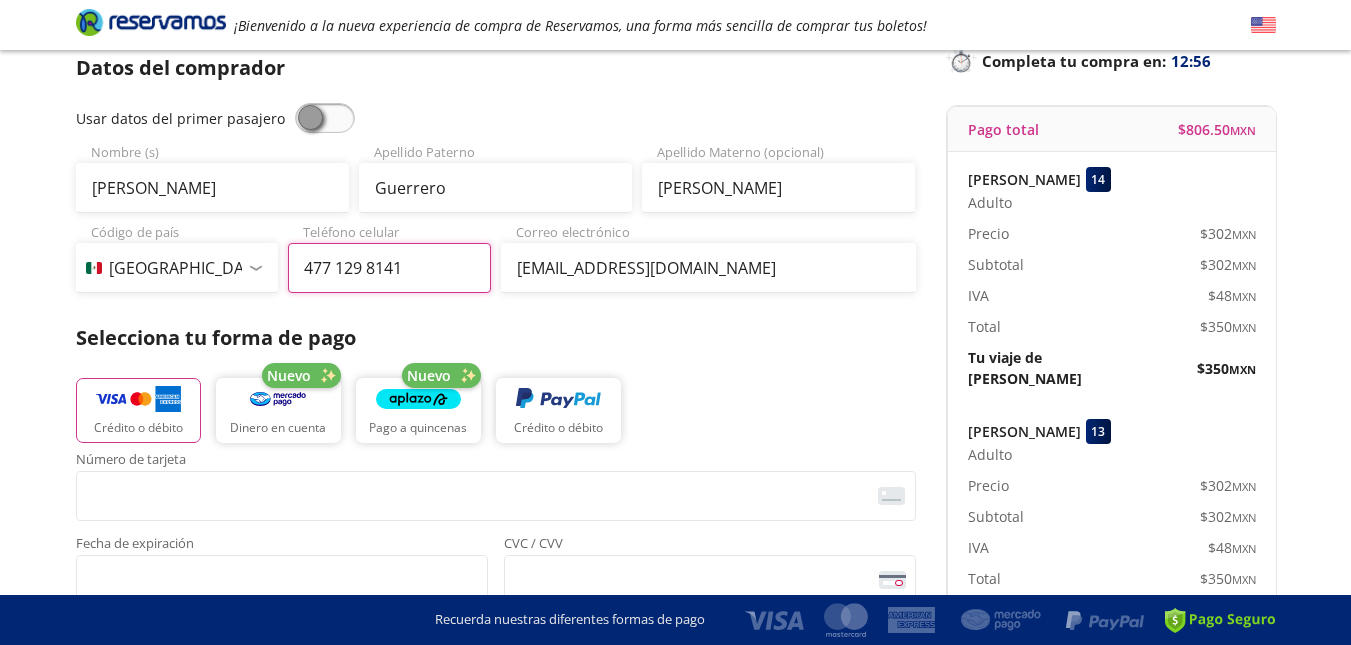 type on "477 129 8141" 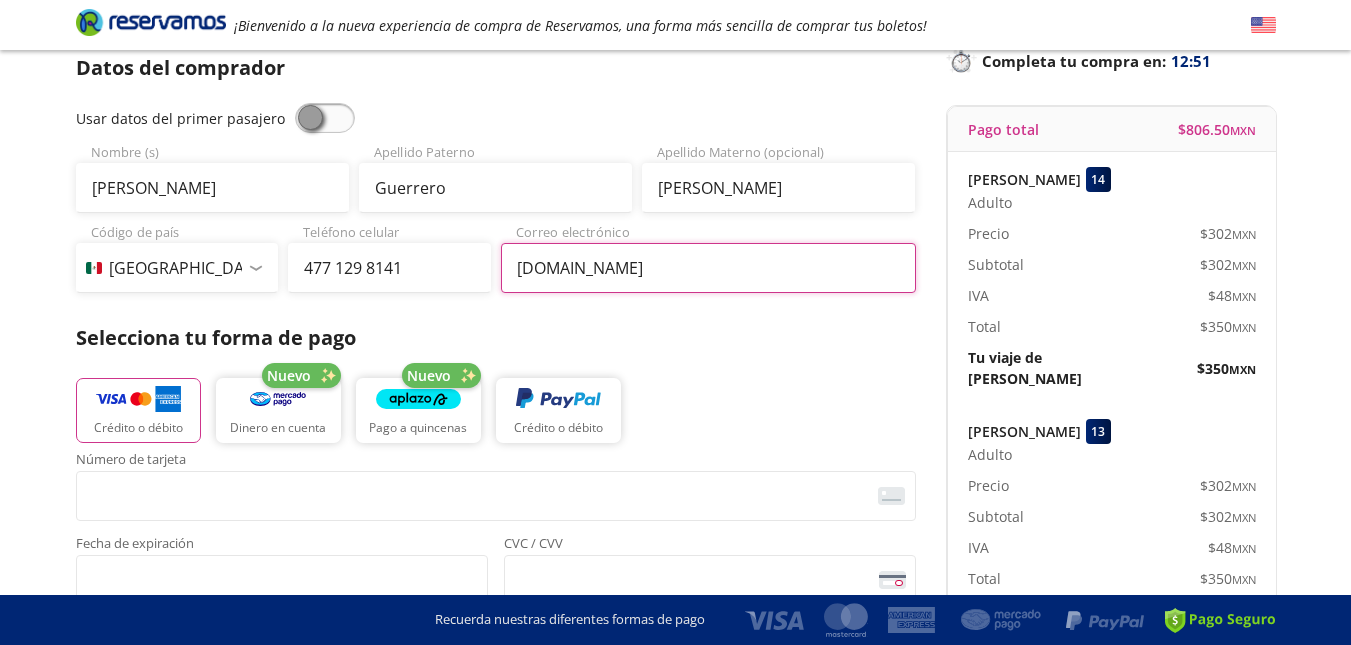 type on "[PERSON_NAME][EMAIL_ADDRESS][PERSON_NAME][DOMAIN_NAME]" 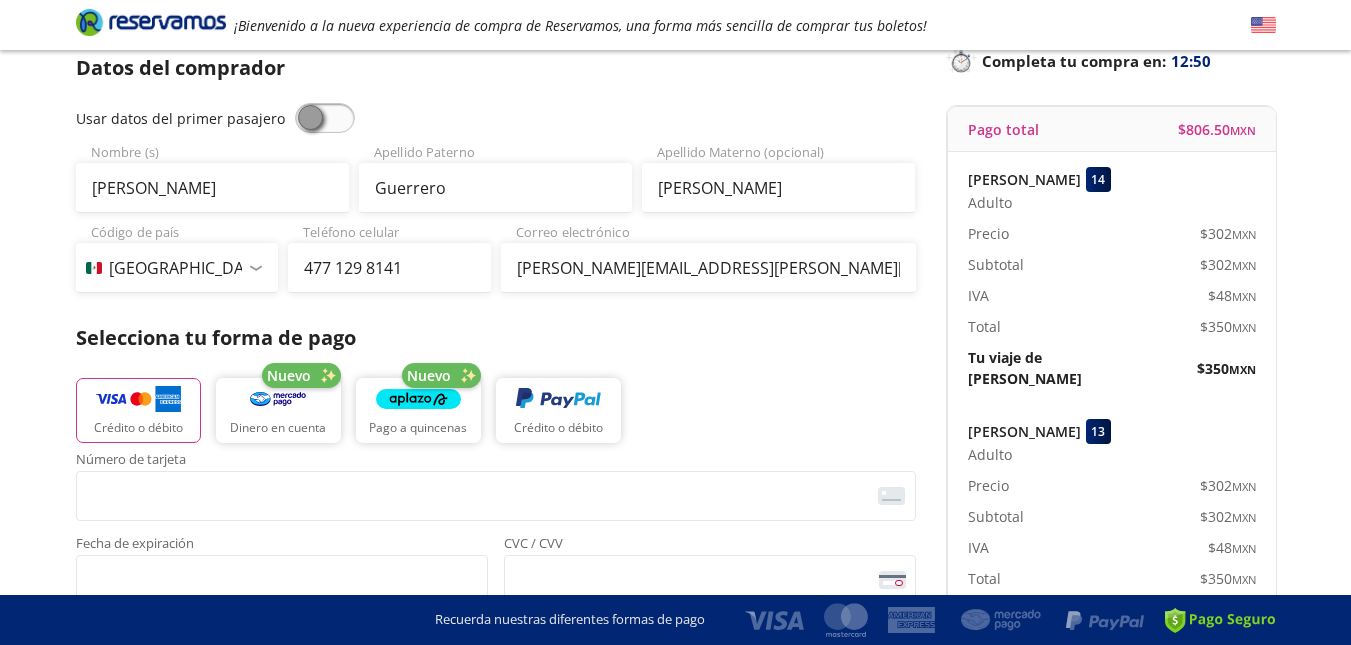 click on "Selecciona tu forma de pago" at bounding box center (496, 338) 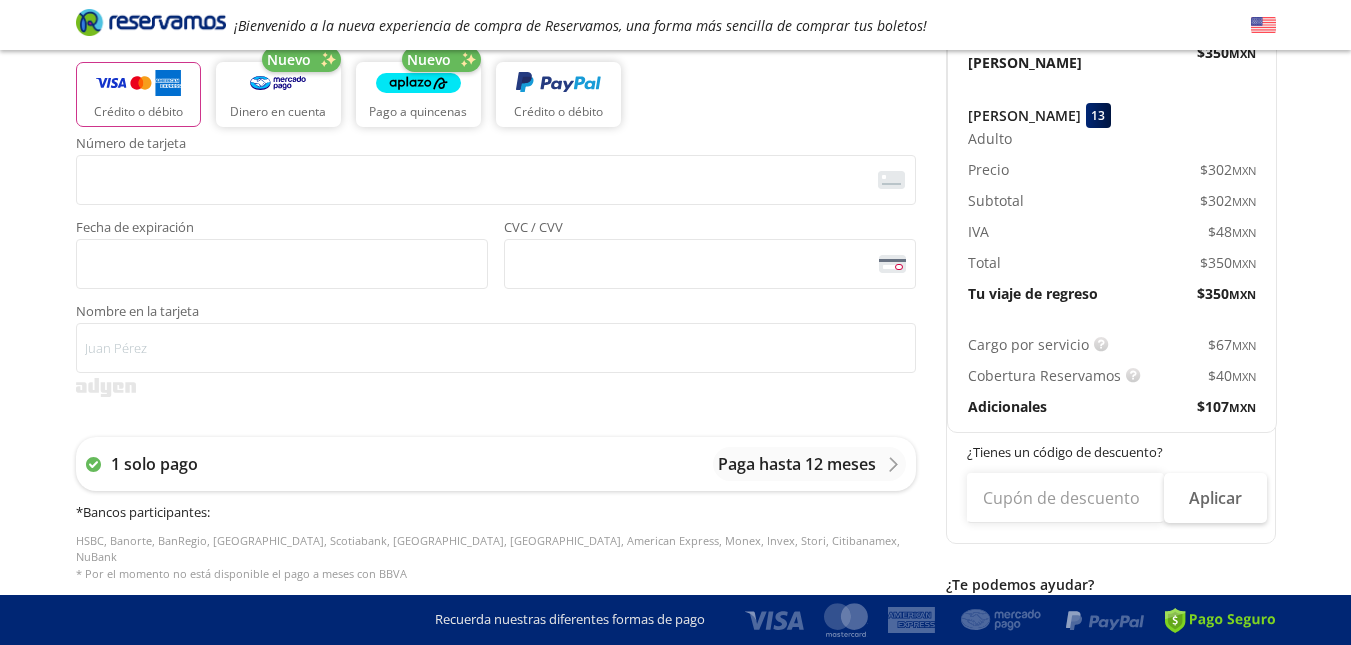 scroll, scrollTop: 464, scrollLeft: 0, axis: vertical 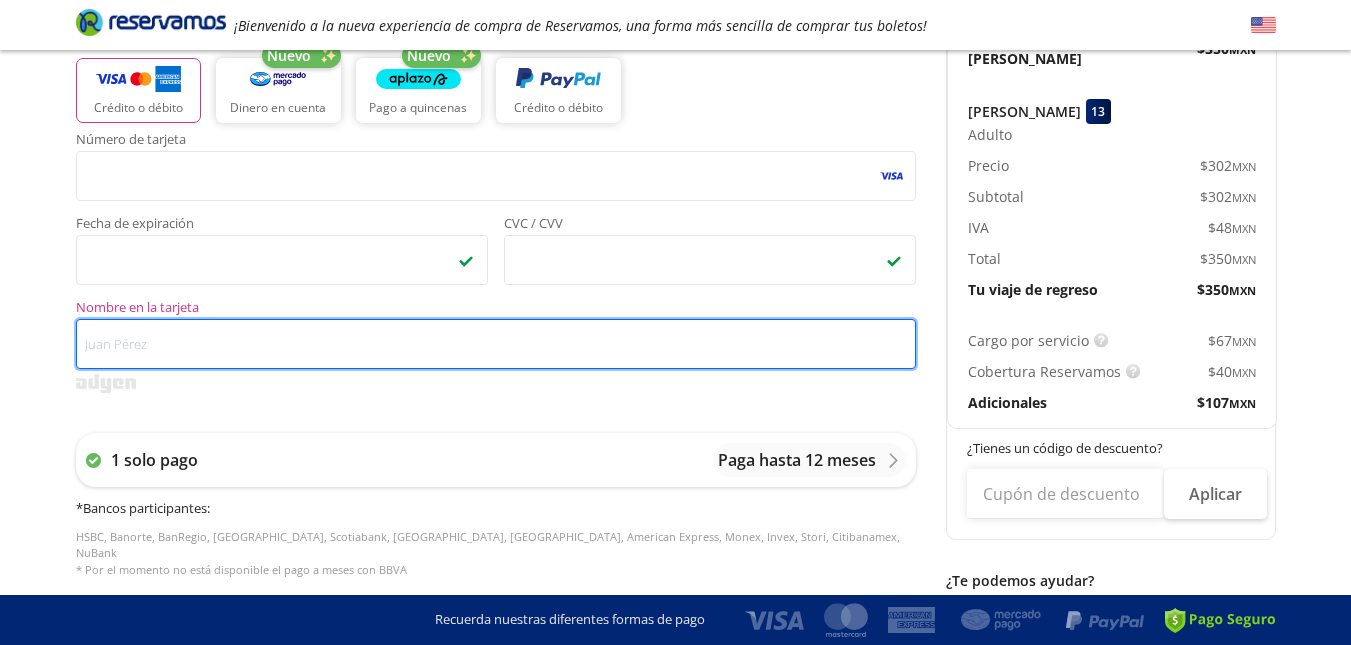 click on "Nombre en la tarjeta" at bounding box center [496, 344] 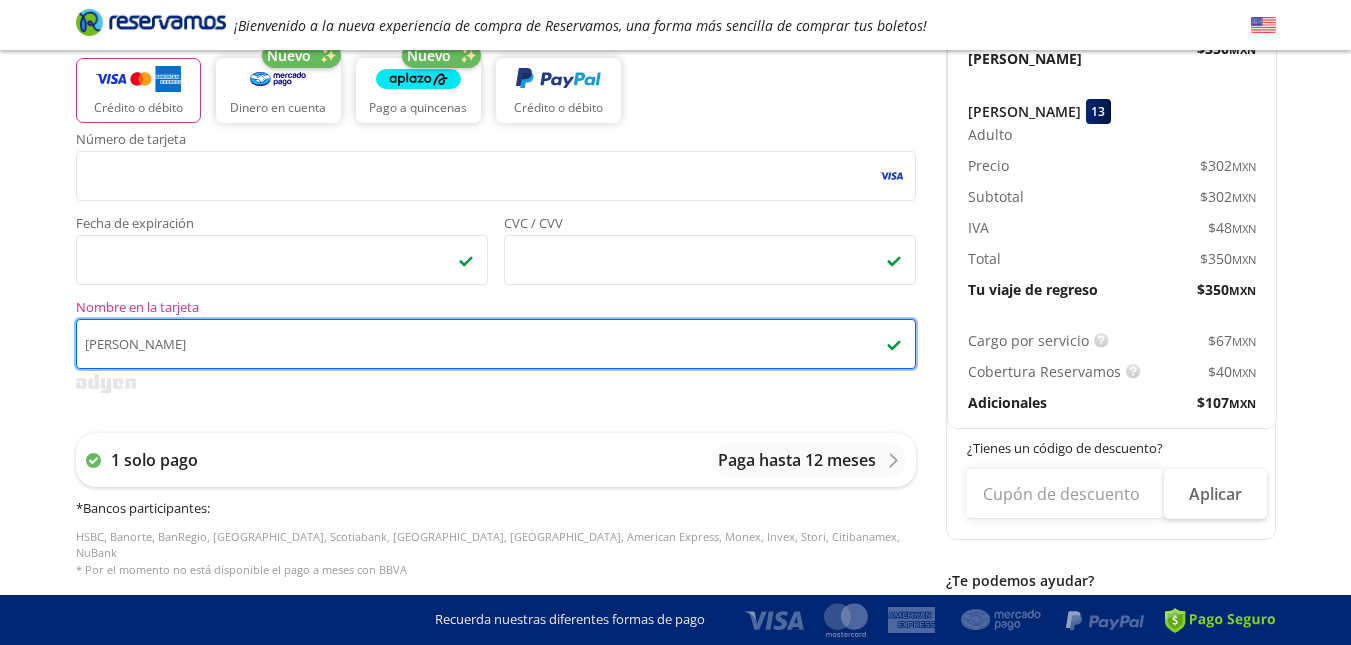 type on "[PERSON_NAME]" 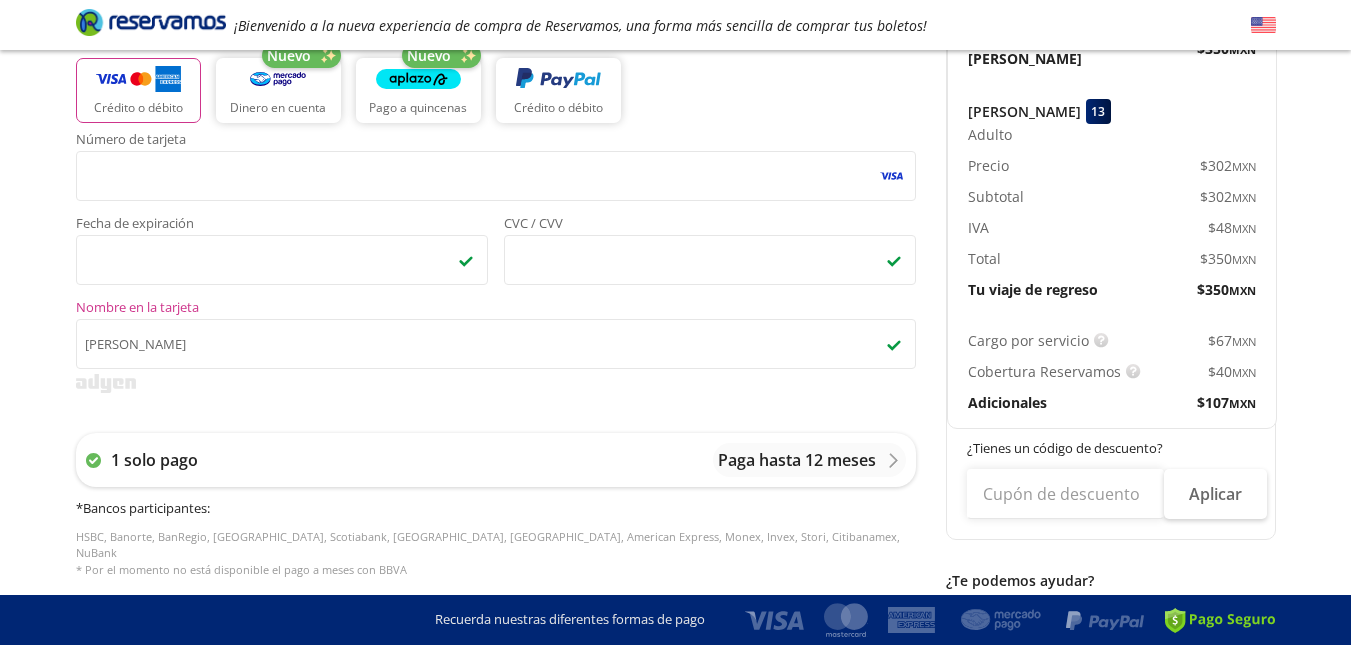 click on "Nombre en la tarjeta" at bounding box center (496, 310) 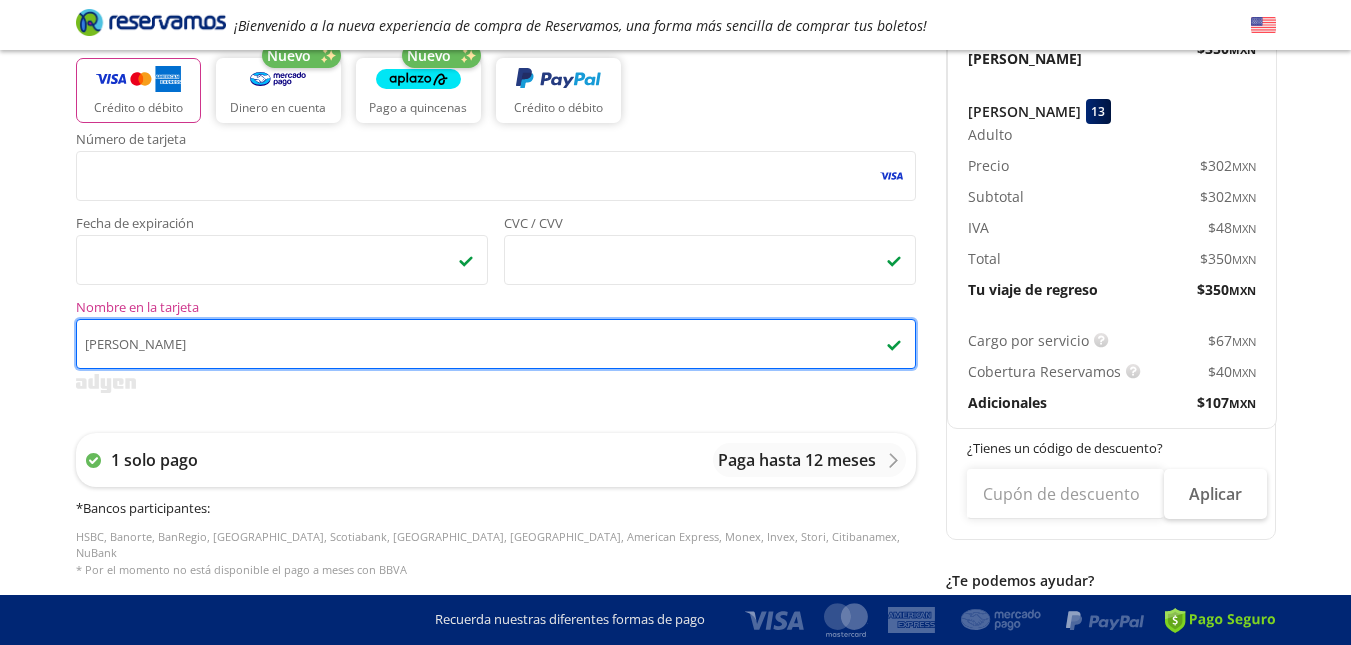 click on "[PERSON_NAME]" at bounding box center (496, 344) 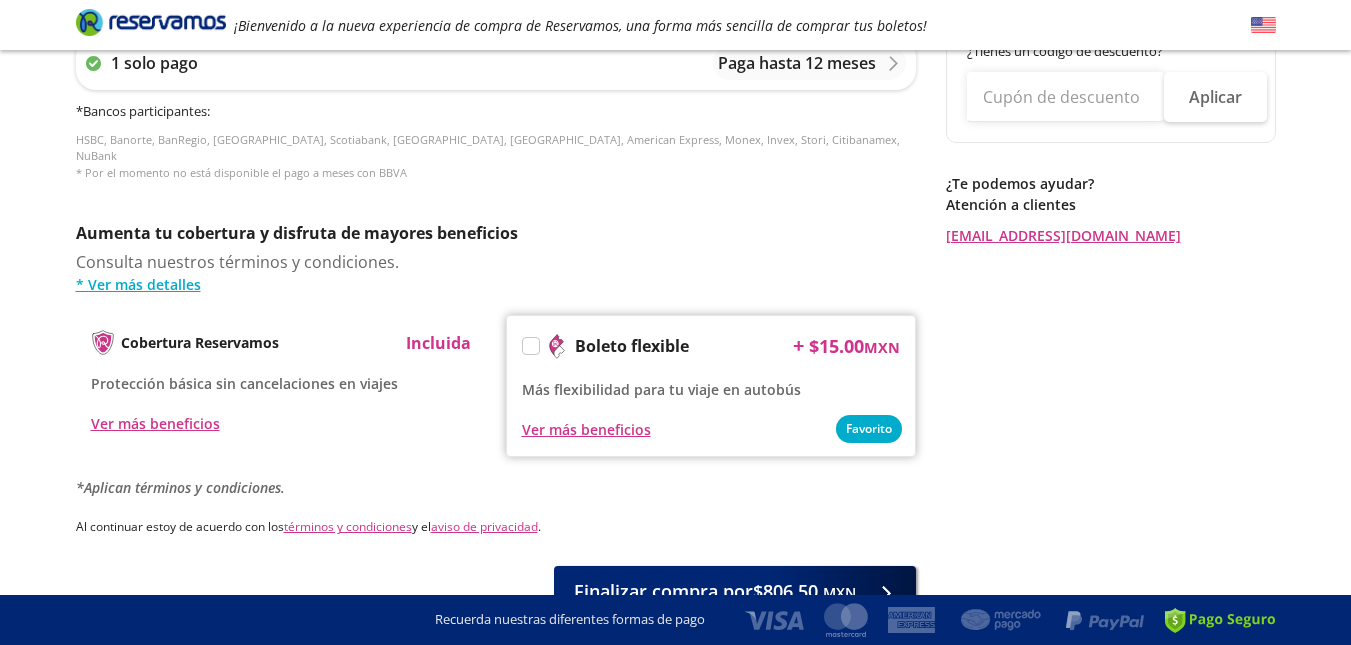 scroll, scrollTop: 956, scrollLeft: 0, axis: vertical 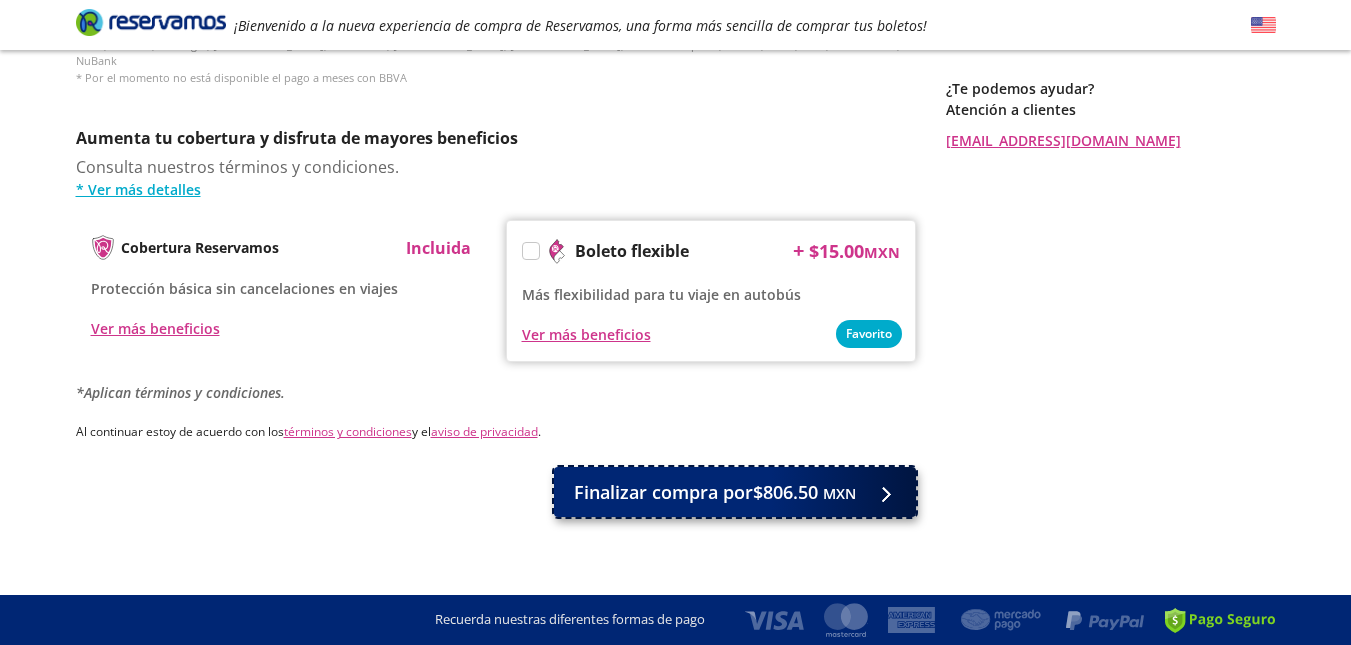 click at bounding box center (881, 492) 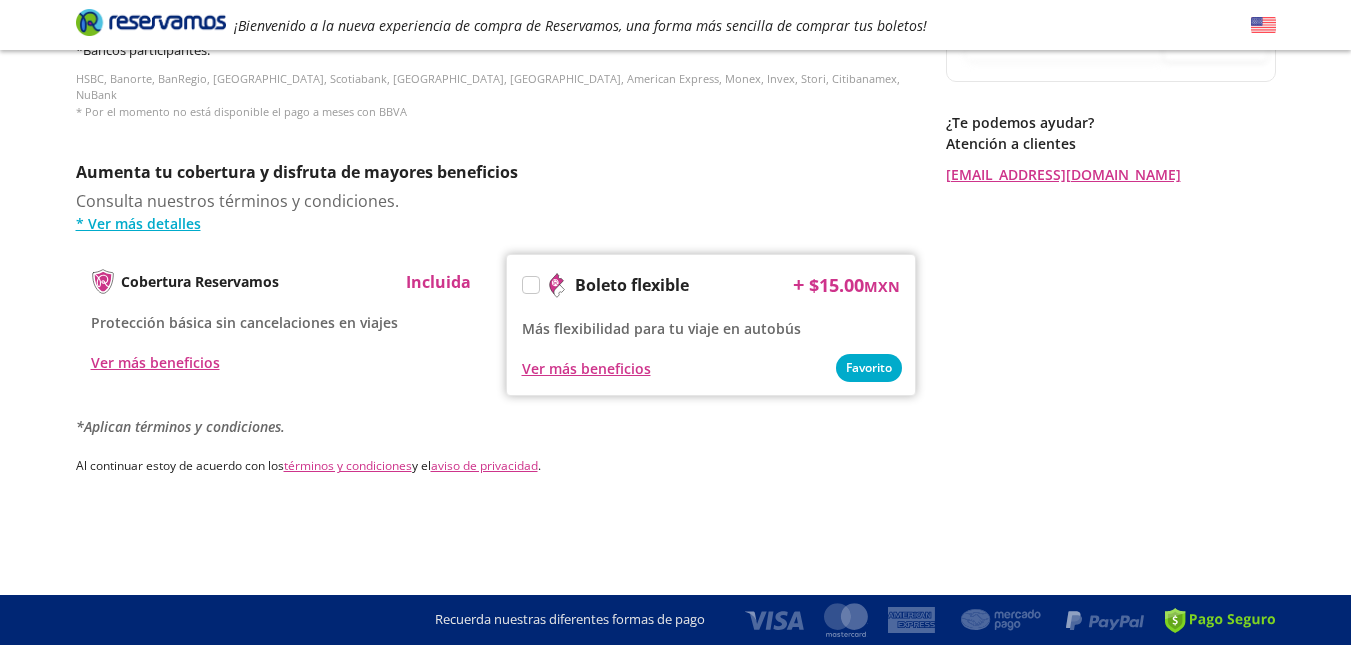 scroll, scrollTop: 0, scrollLeft: 0, axis: both 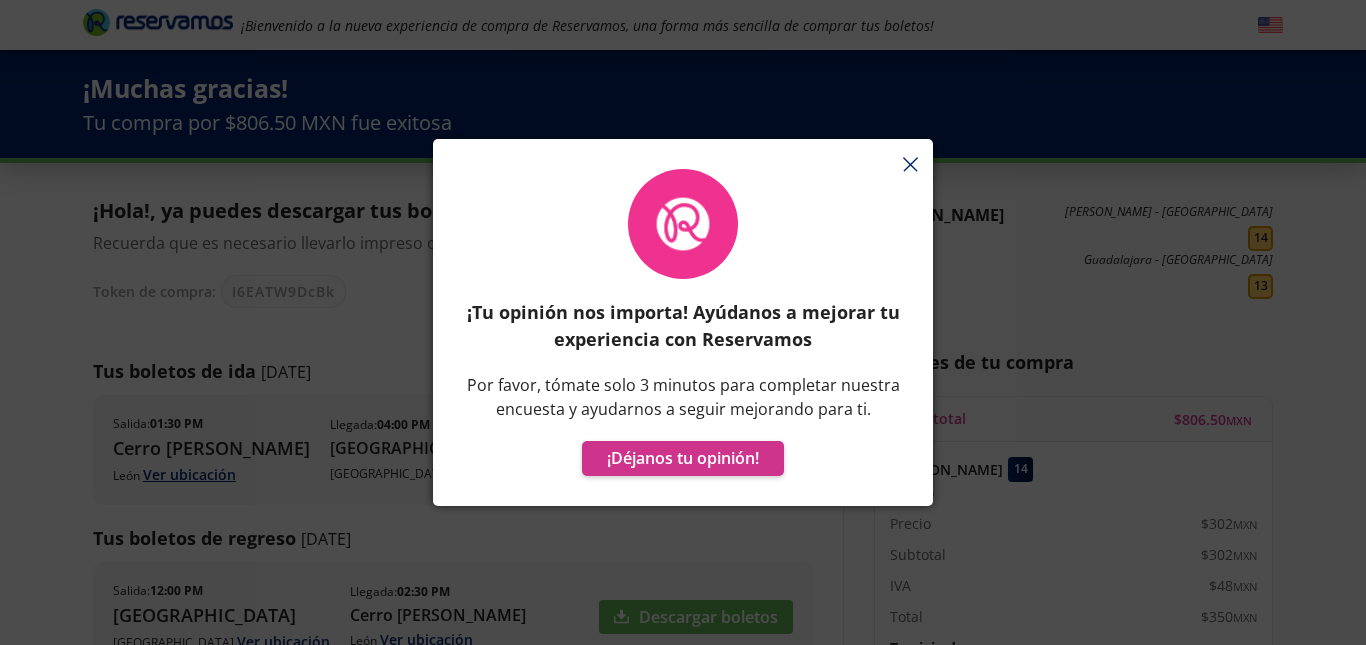 click on "¡Tu opinión nos importa! Ayúdanos a mejorar tu experiencia con Reservamos Por favor, tómate solo 3 minutos para completar nuestra encuesta y ayudarnos a seguir mejorando para ti. ¡Déjanos tu opinión!" at bounding box center [683, 332] 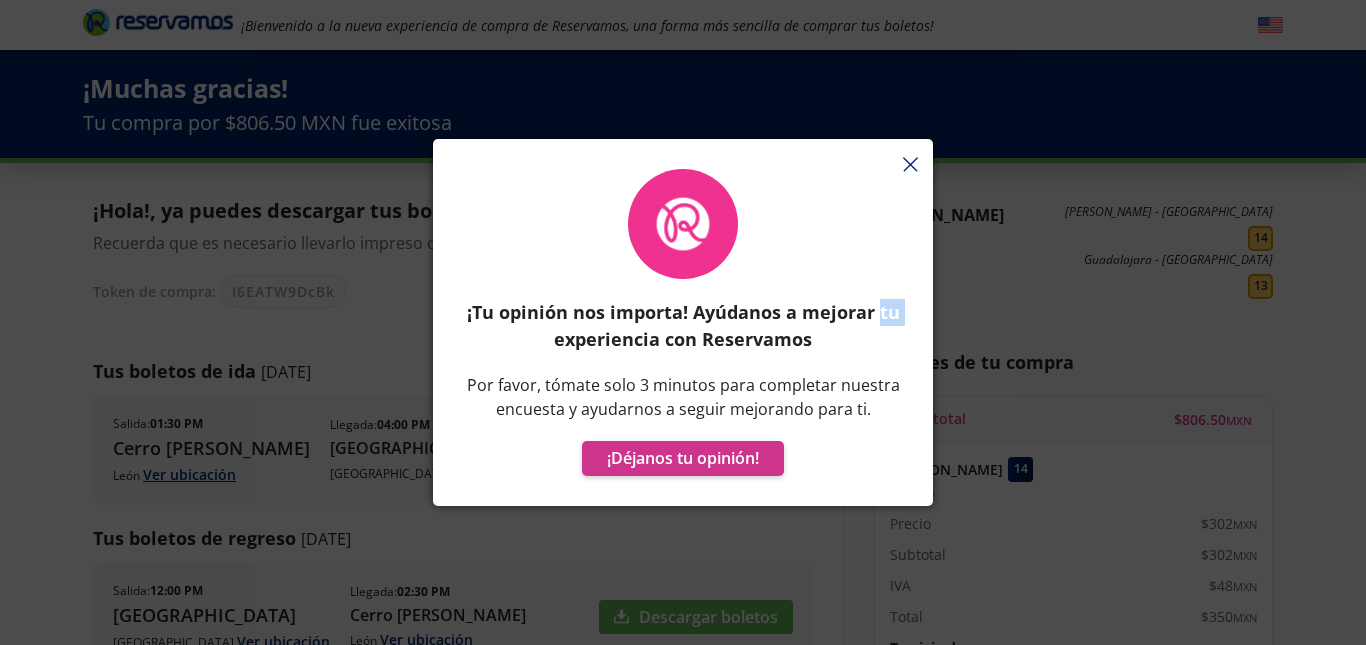 click on "¡Tu opinión nos importa! Ayúdanos a mejorar tu experiencia con Reservamos Por favor, tómate solo 3 minutos para completar nuestra encuesta y ayudarnos a seguir mejorando para ti. ¡Déjanos tu opinión!" at bounding box center (683, 332) 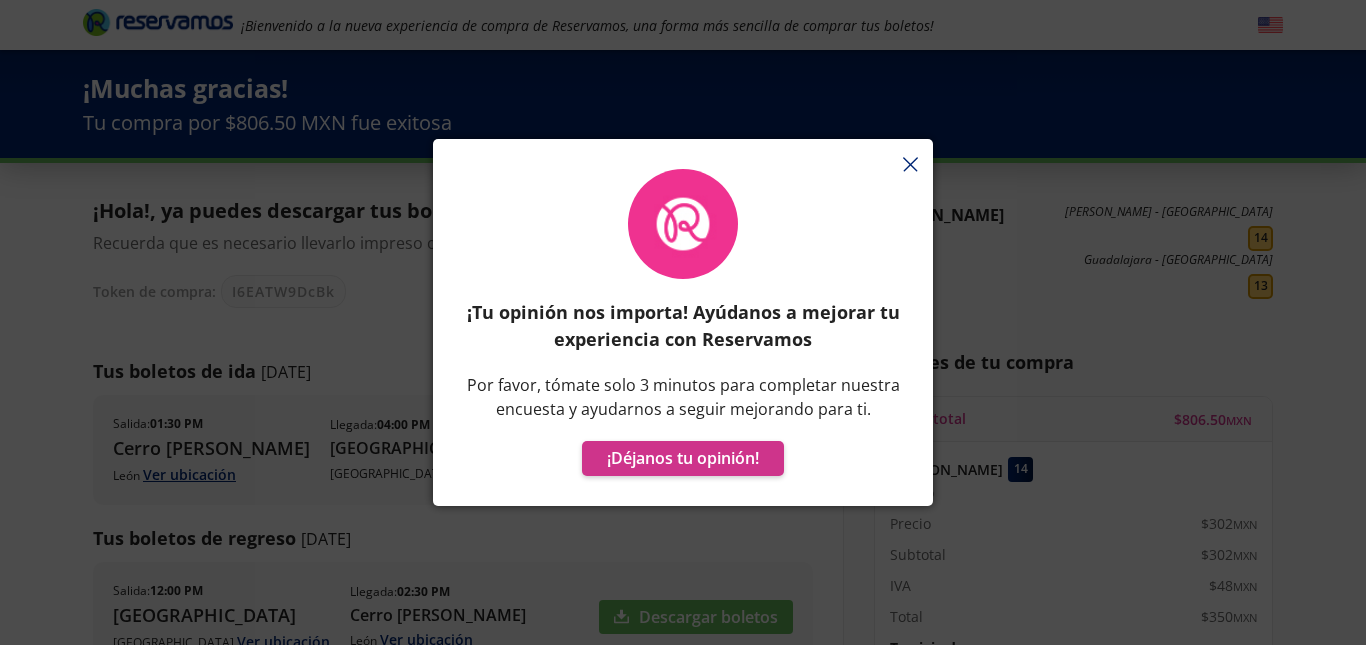 click on "¡Tu opinión nos importa! Ayúdanos a mejorar tu experiencia con Reservamos Por favor, tómate solo 3 minutos para completar nuestra encuesta y ayudarnos a seguir mejorando para ti. ¡Déjanos tu opinión!" at bounding box center (683, 322) 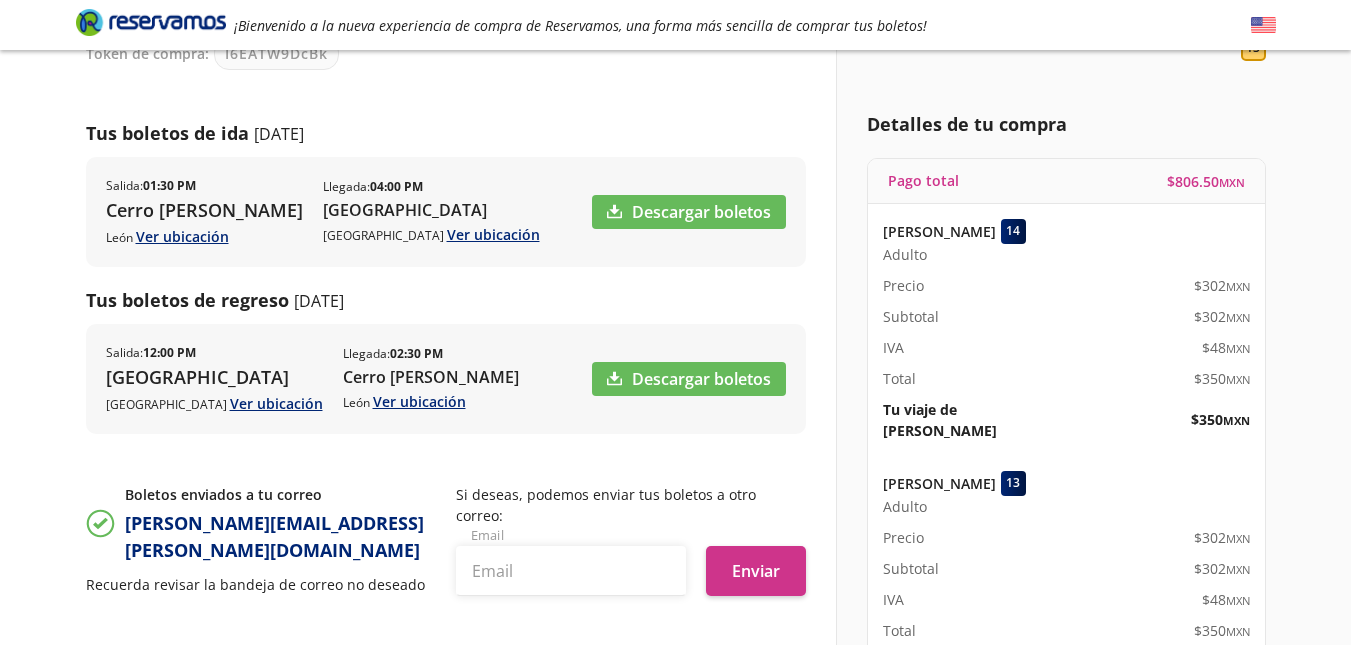 scroll, scrollTop: 244, scrollLeft: 0, axis: vertical 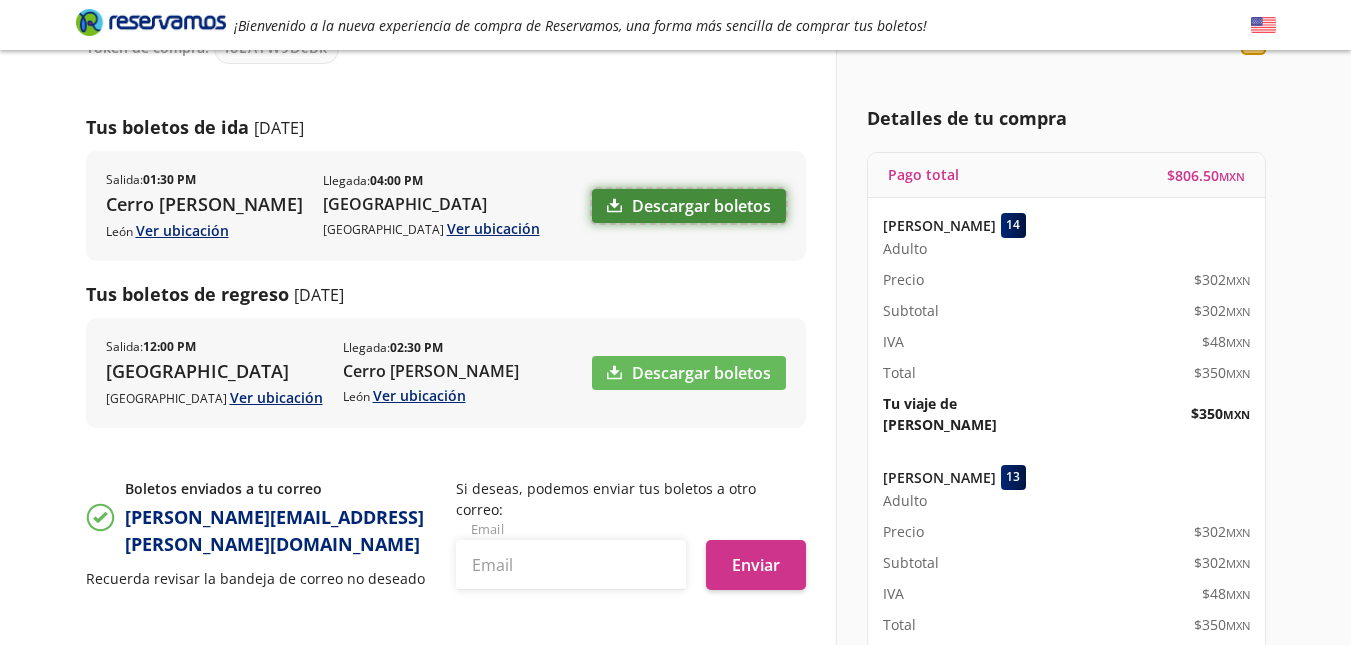 click on "Descargar boletos" at bounding box center [689, 206] 